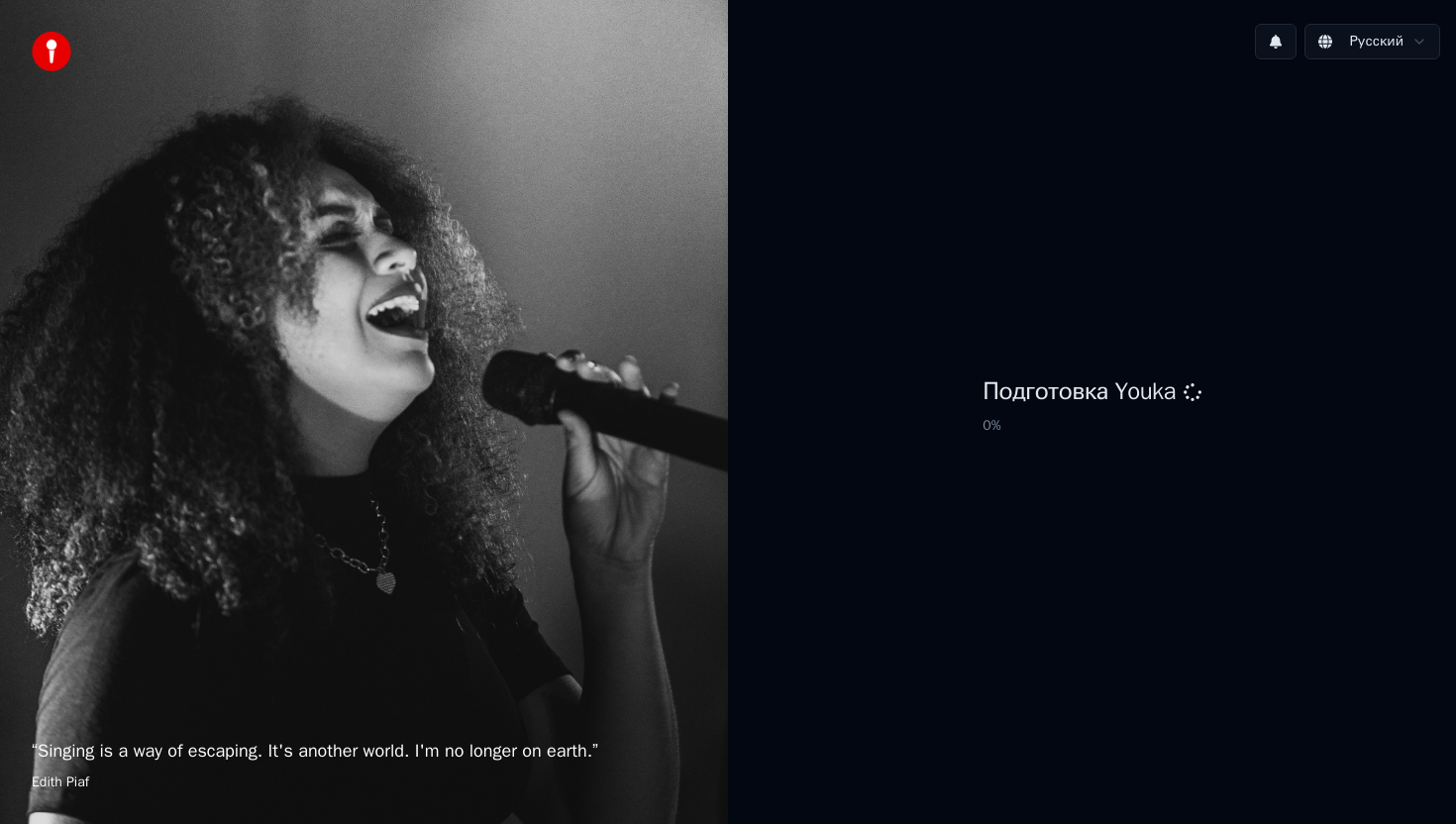 scroll, scrollTop: 0, scrollLeft: 0, axis: both 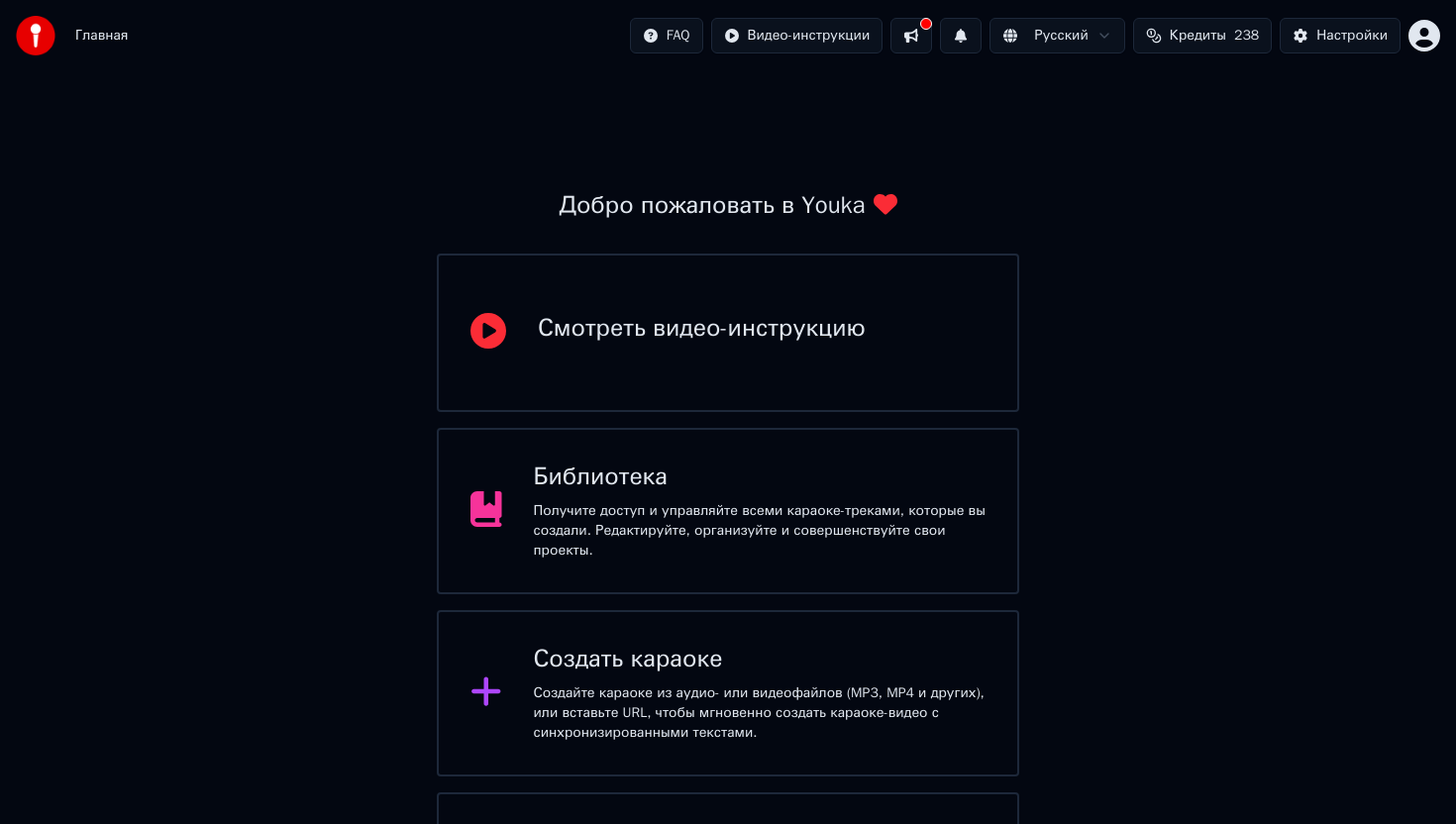 click on "Библиотека" at bounding box center [760, 477] 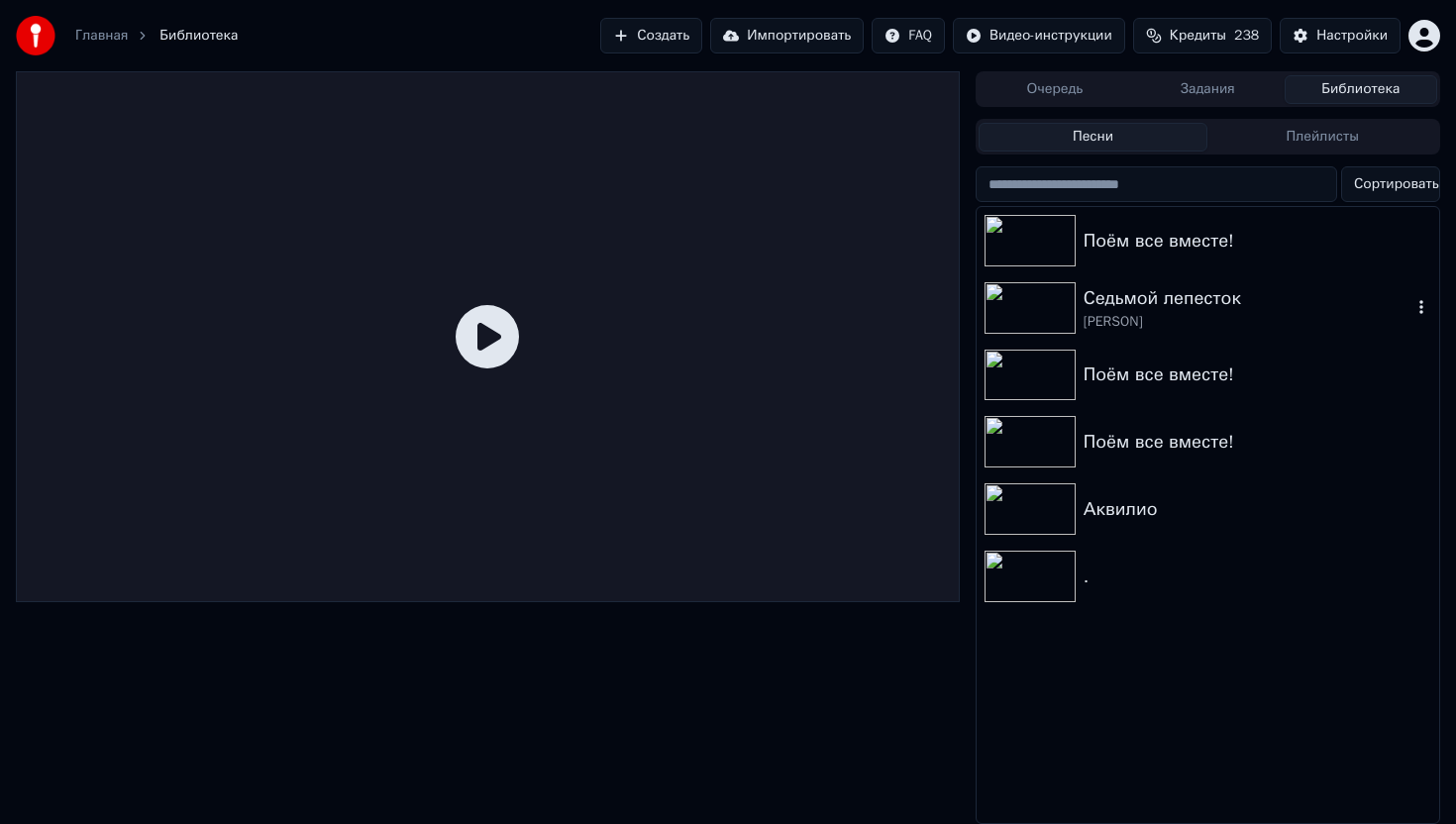 click on "Седьмой лепесток" at bounding box center [1247, 298] 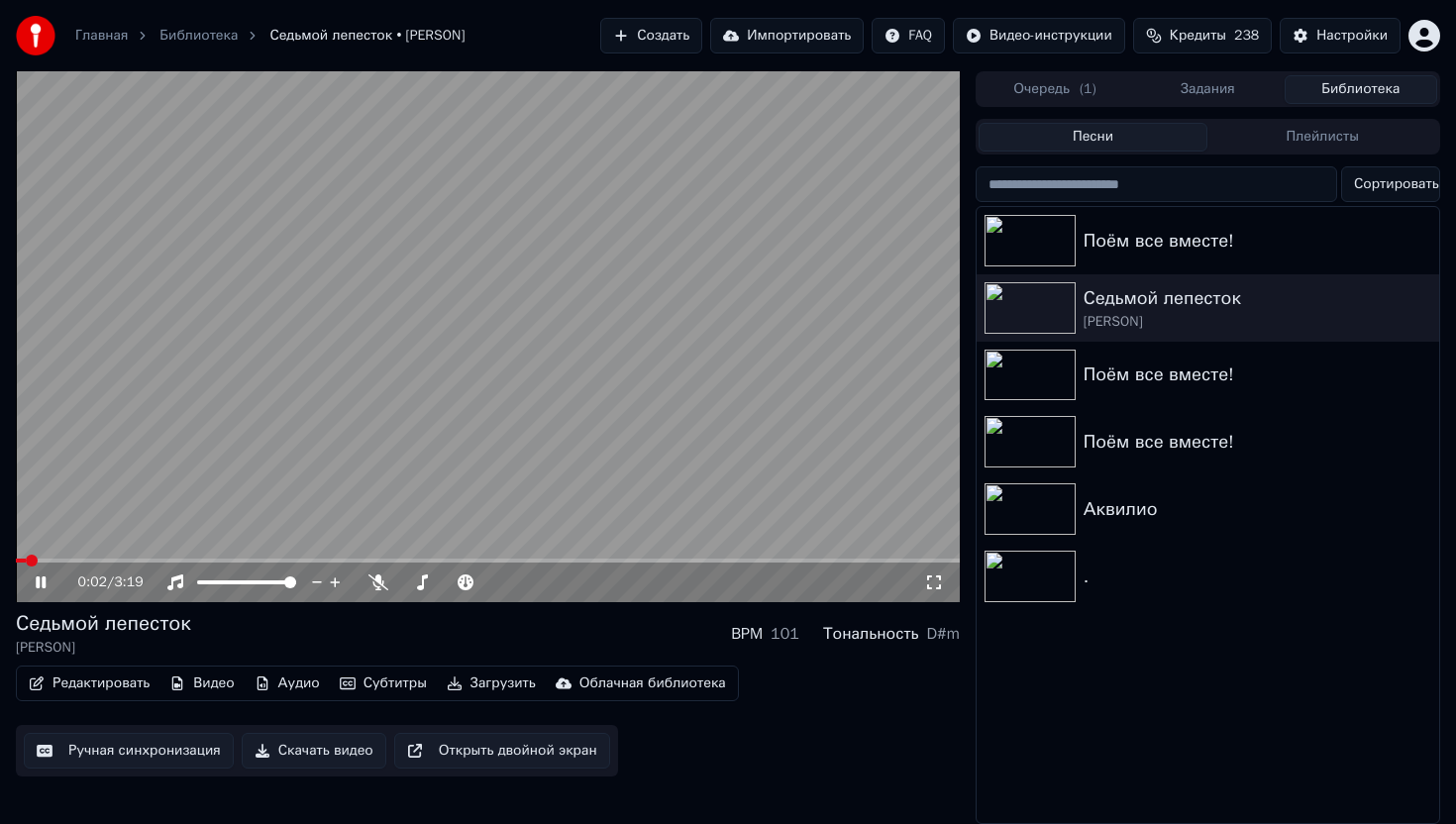 click 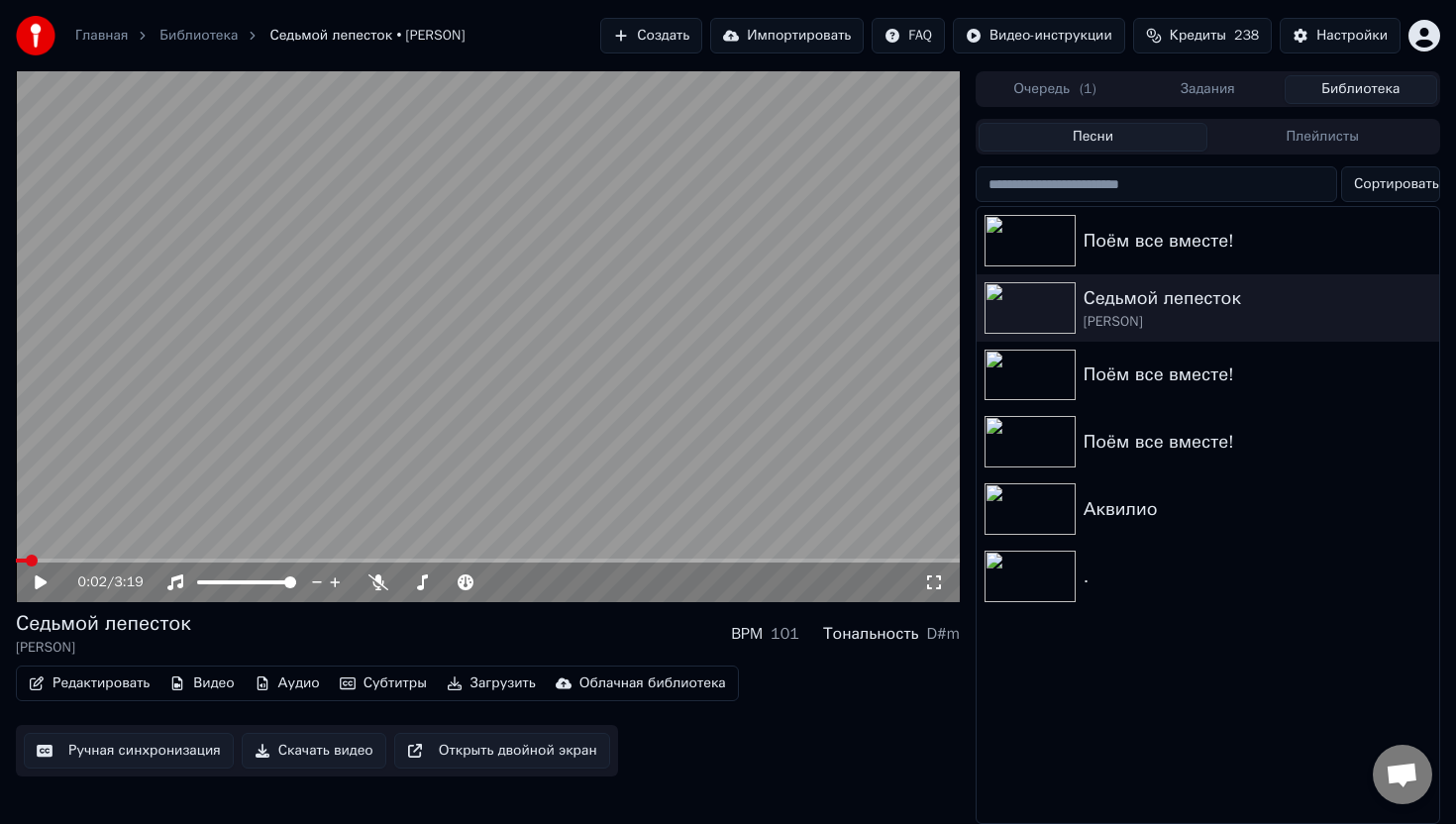 click on "Видео" at bounding box center (201, 683) 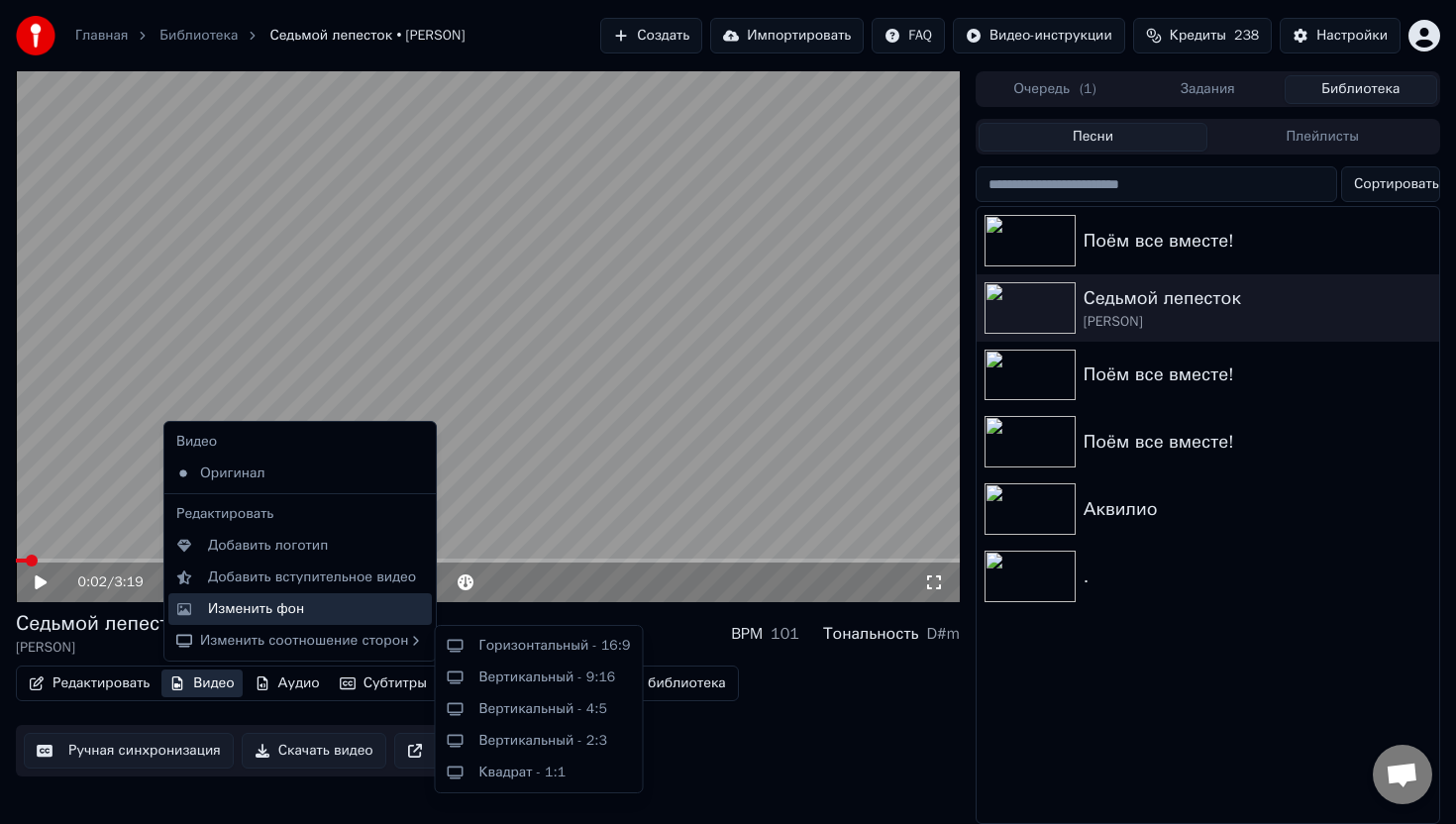 click on "Изменить фон" at bounding box center (256, 609) 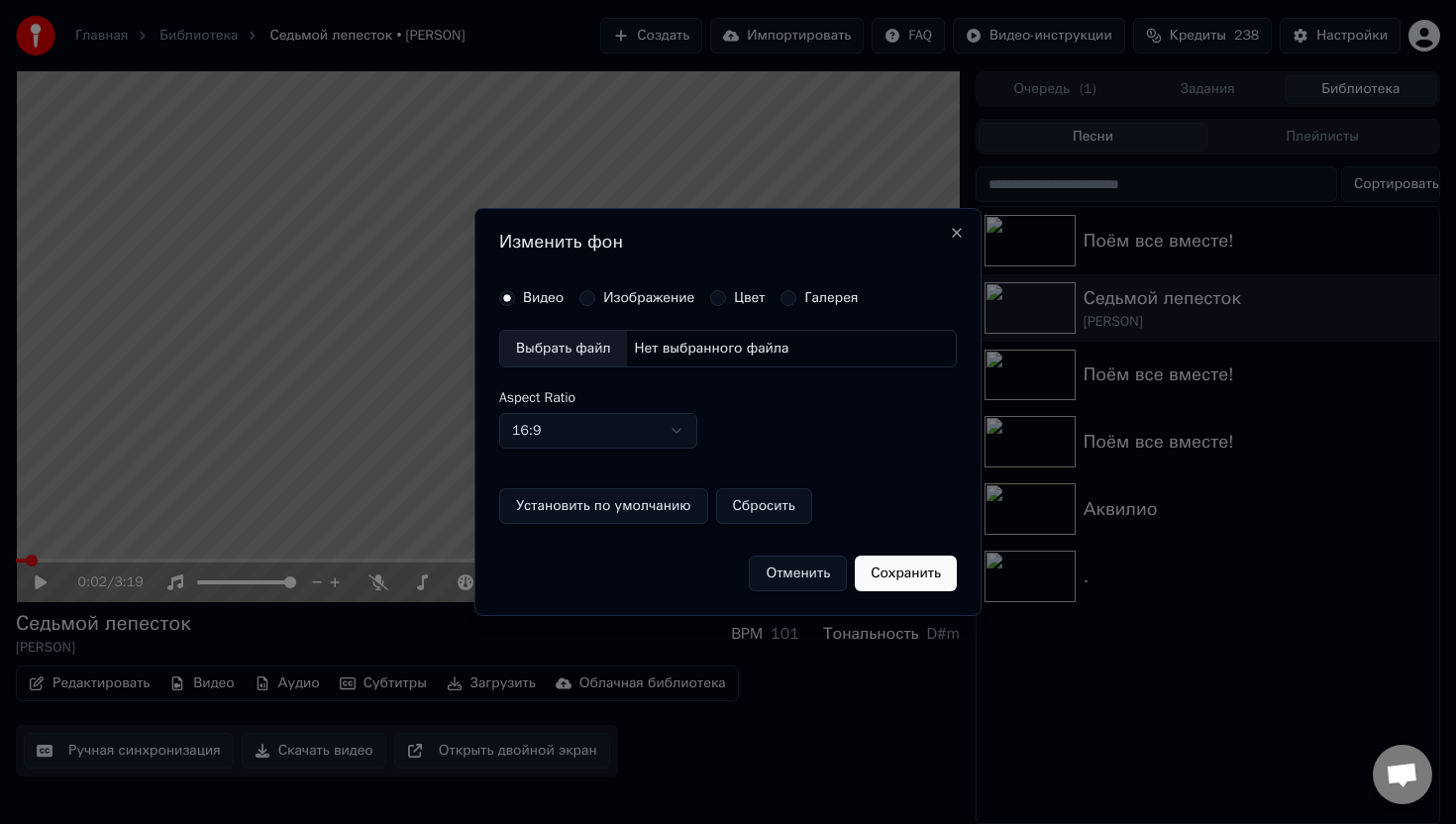 click on "Изображение" at bounding box center [587, 298] 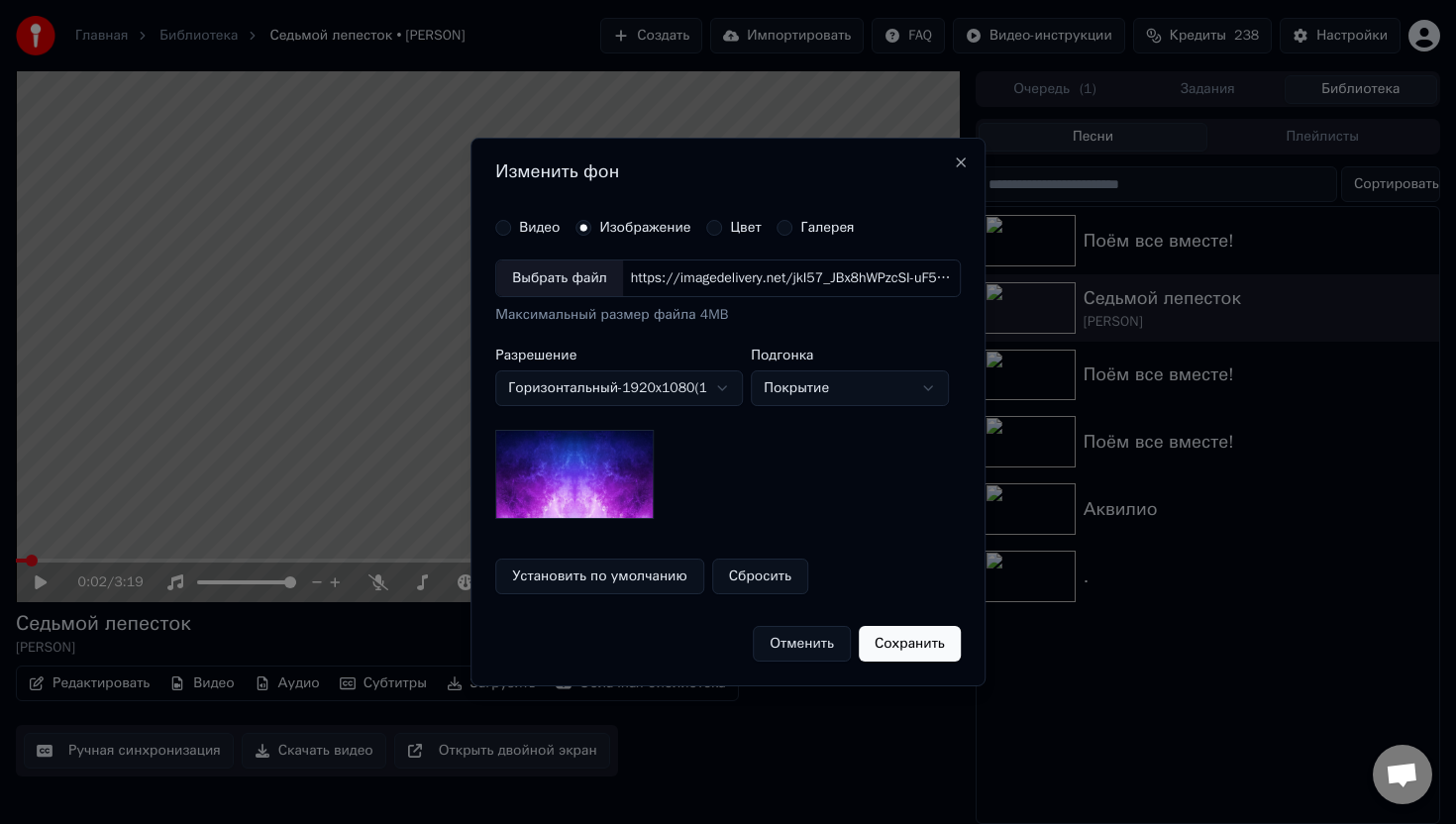 click on "Выбрать файл" at bounding box center (560, 278) 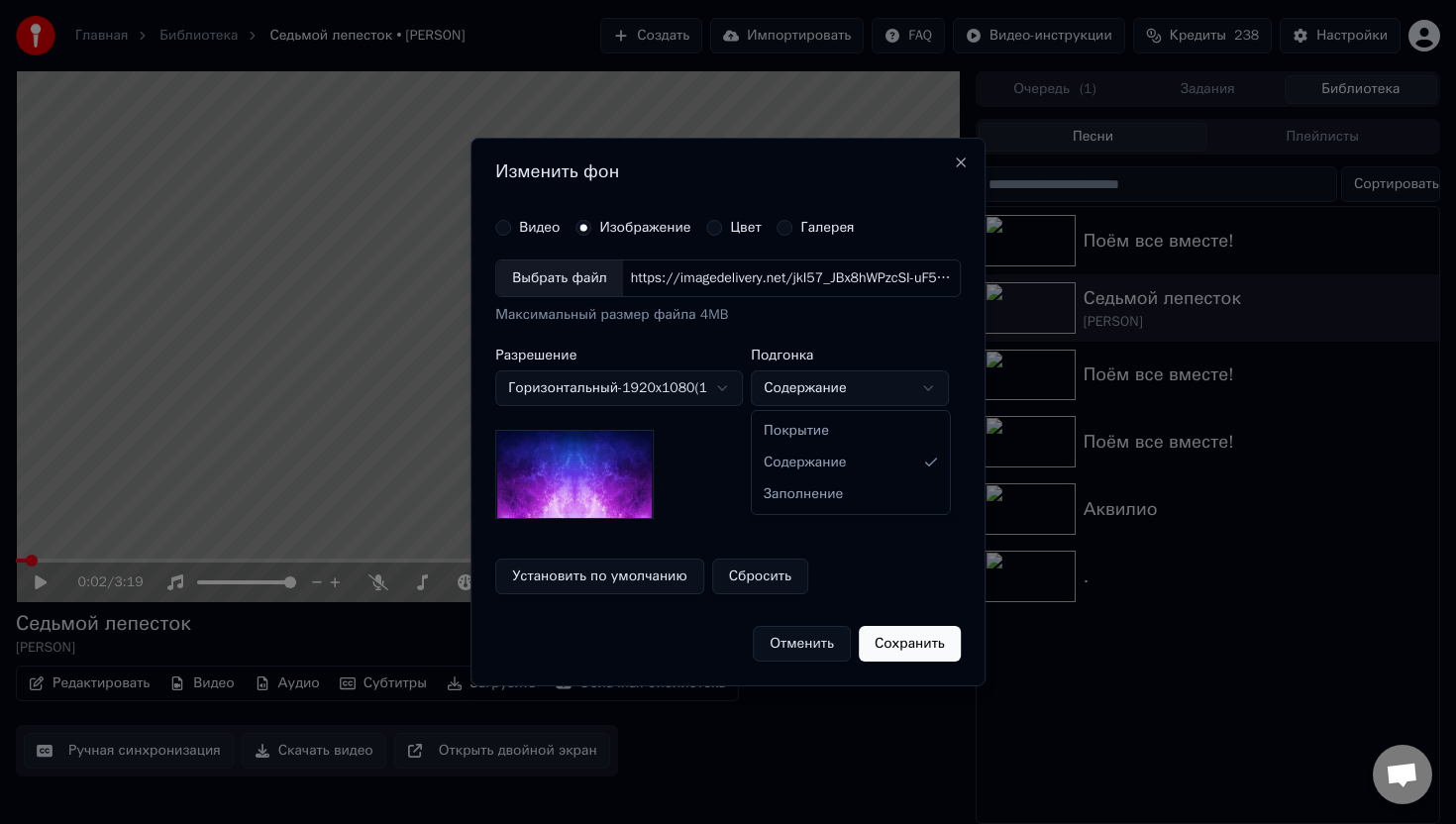 click on "Главная Библиотека Седьмой лепесток • [PERSON] Создать Импортировать FAQ Видео-инструкции Кредиты 238 Настройки 0:02  /  3:19 Седьмой лепесток [PERSON] BPM 101 Тональность D#m Редактировать Видео Аудио Субтитры Загрузить Облачная библиотека Ручная синхронизация Скачать видео Открыть двойной экран Очередь ( 1 ) Задания Библиотека Песни Плейлисты Сортировать Поём все вместе! Седьмой лепесток [PERSON] Поём все вместе! Поём все вместе! Аквилио . Изменить фон Видео Изображение Цвет Галерея Выбрать файл Максимальный размер файла 4MB Разрешение  -  1920 x :" at bounding box center (728, 412) 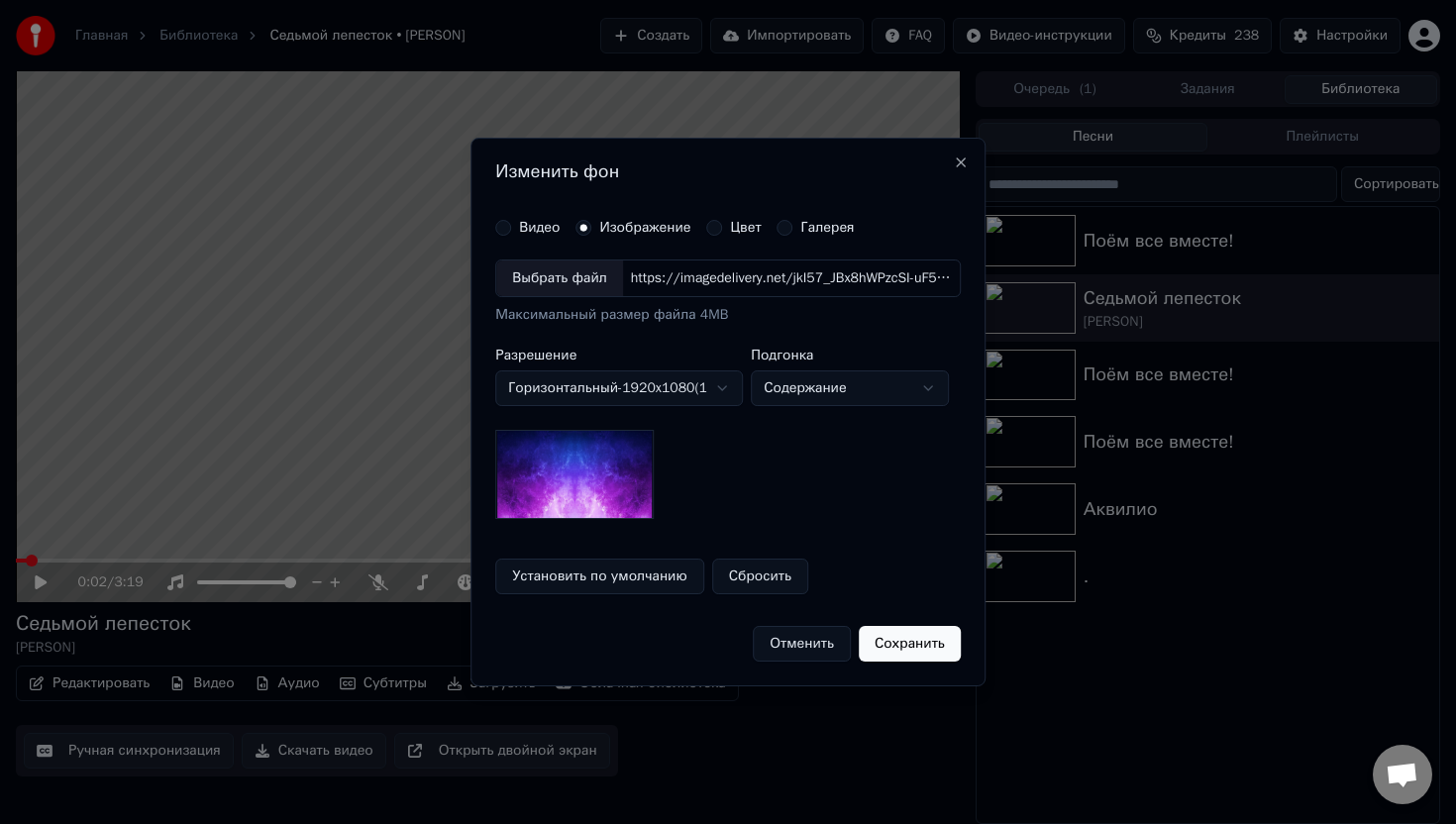 click on "Выбрать файл" at bounding box center (560, 278) 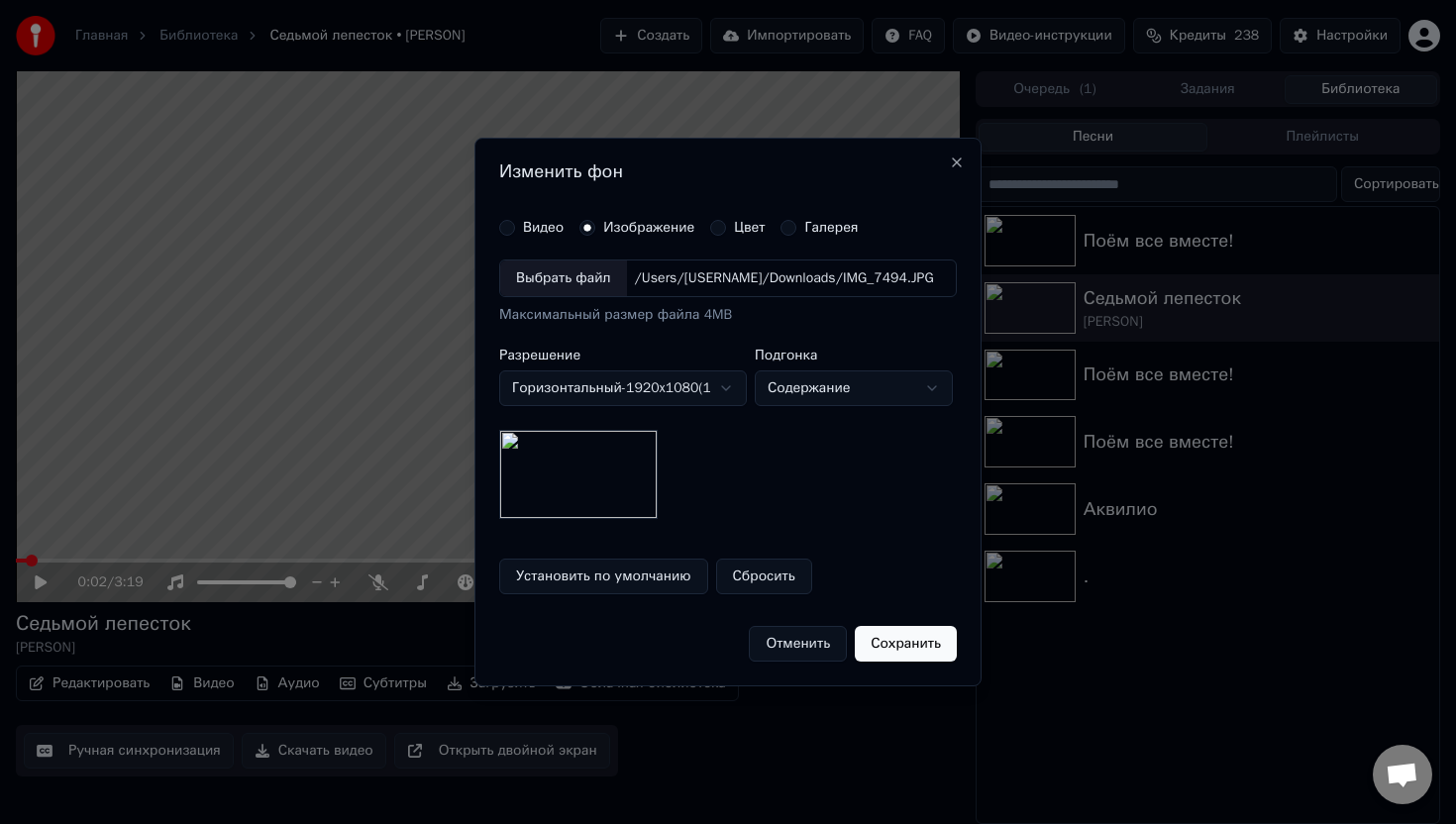 click on "Выбрать файл" at bounding box center [564, 278] 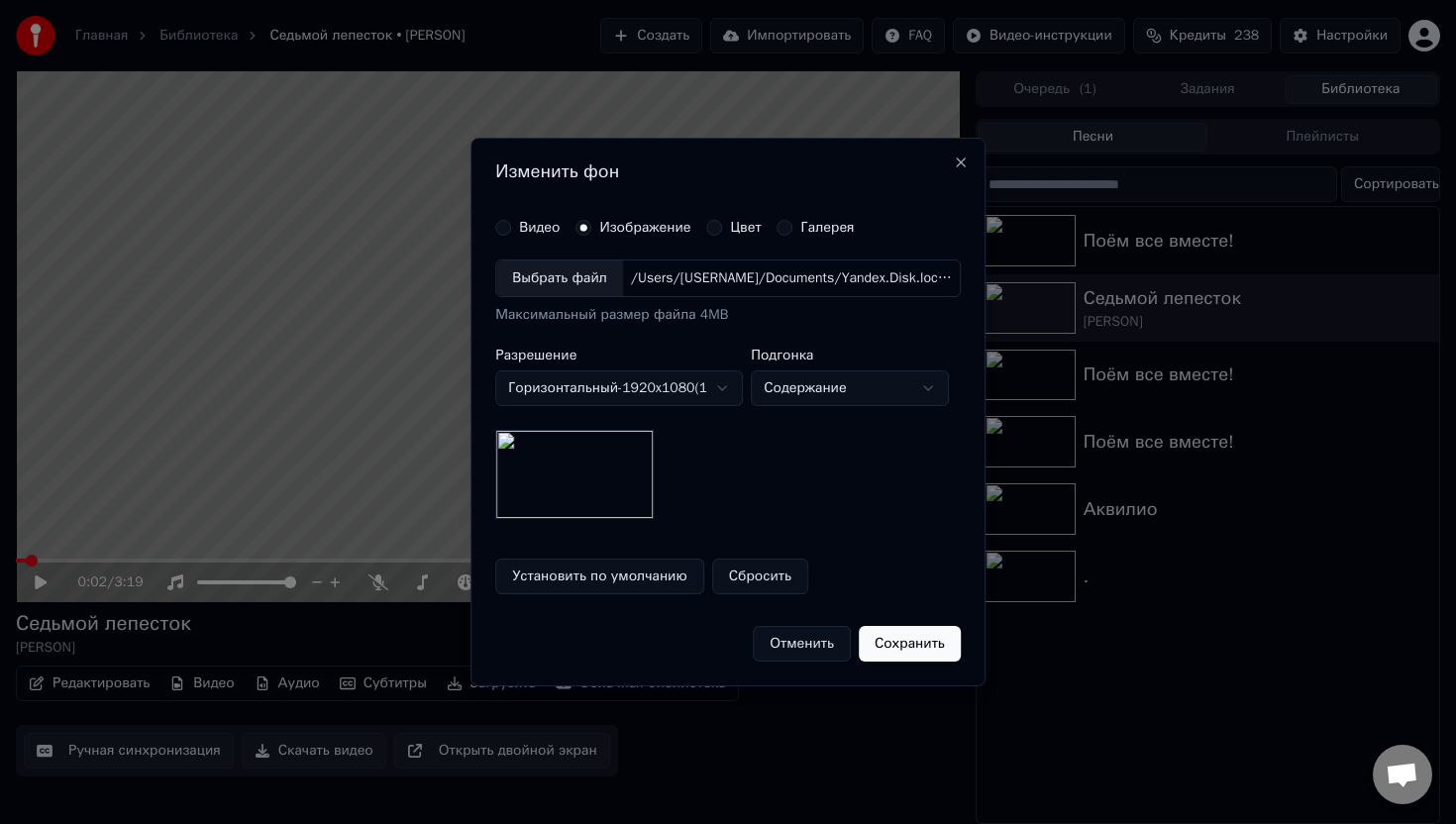 click on "Выбрать файл" at bounding box center (560, 278) 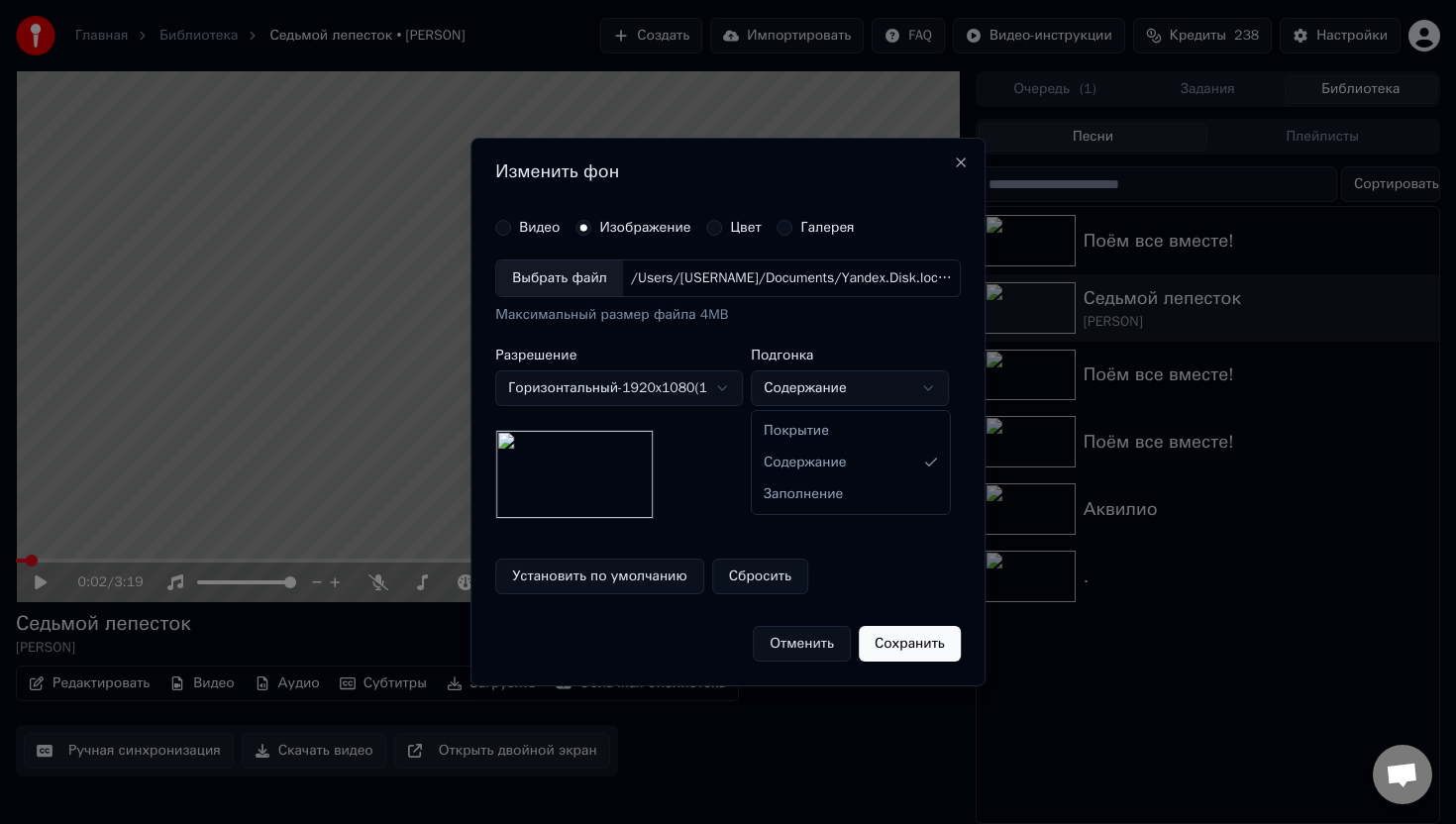 click on "Главная Библиотека Седьмой лепесток • [PERSON] Создать Импортировать FAQ Видео-инструкции Кредиты 238 Настройки 0:02  /  3:19 Седьмой лепесток [PERSON] BPM 101 Тональность D#m Редактировать Видео Аудио Субтитры Загрузить Облачная библиотека Ручная синхронизация Скачать видео Открыть двойной экран Очередь ( 1 ) Задания Библиотека Песни Плейлисты Сортировать Поём все вместе! Седьмой лепесток [PERSON] Поём все вместе! Поём все вместе! Аквилио . Изменить фон Видео Изображение Цвет Галерея Выбрать файл Максимальный размер файла 4MB Разрешение  -  1920 x :" at bounding box center [728, 412] 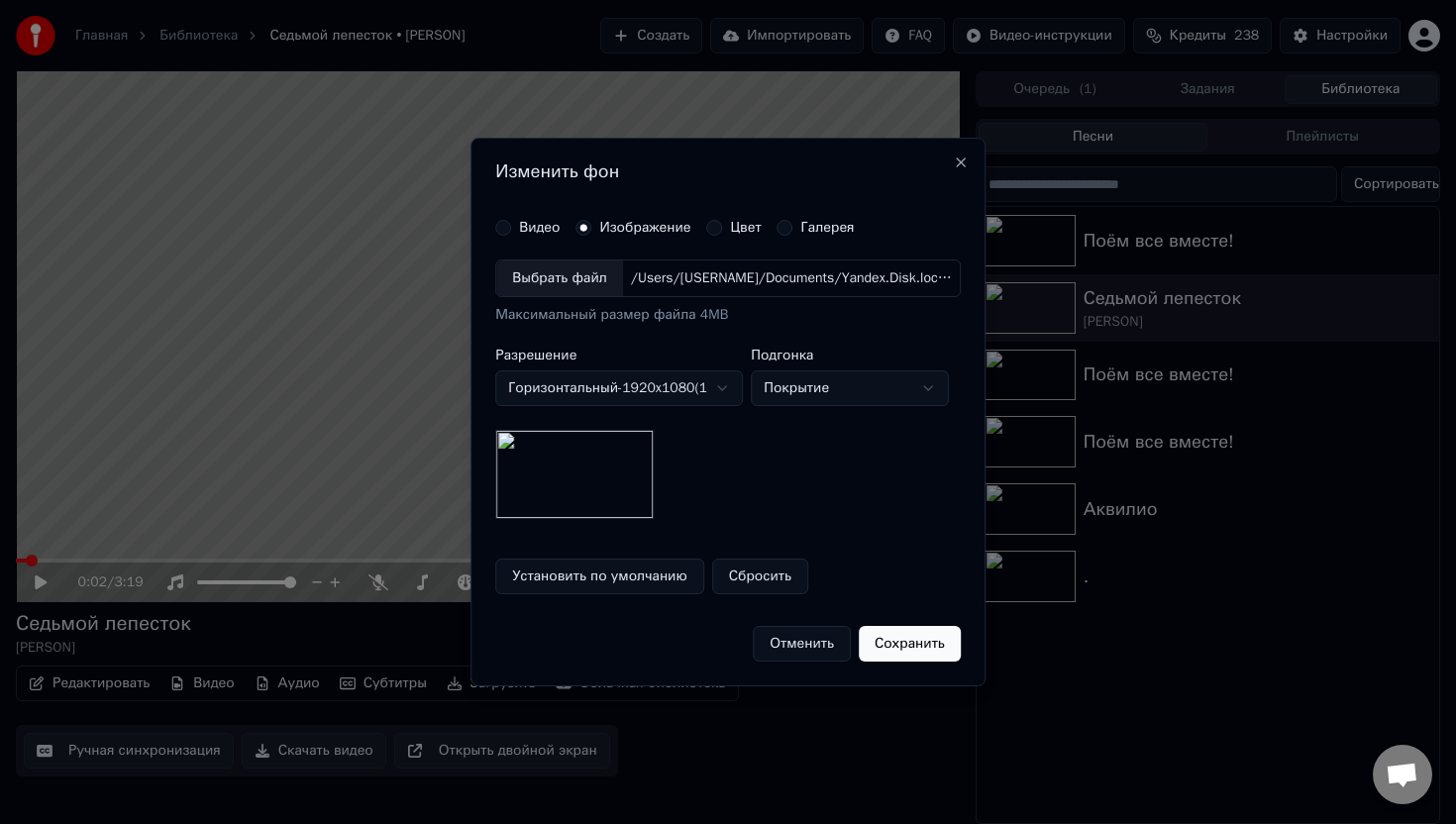 click at bounding box center (574, 474) 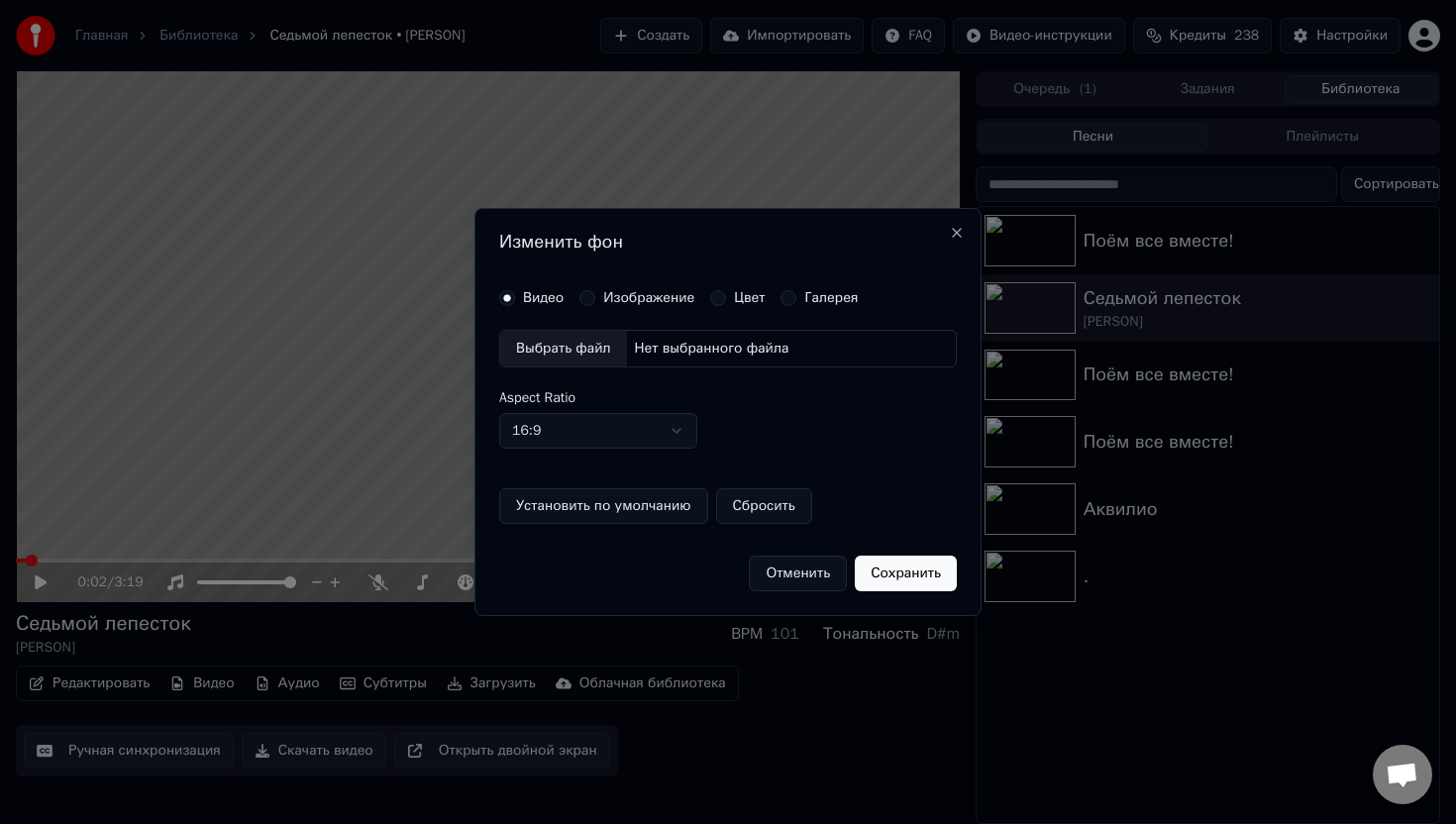 click on "Изображение" at bounding box center (649, 298) 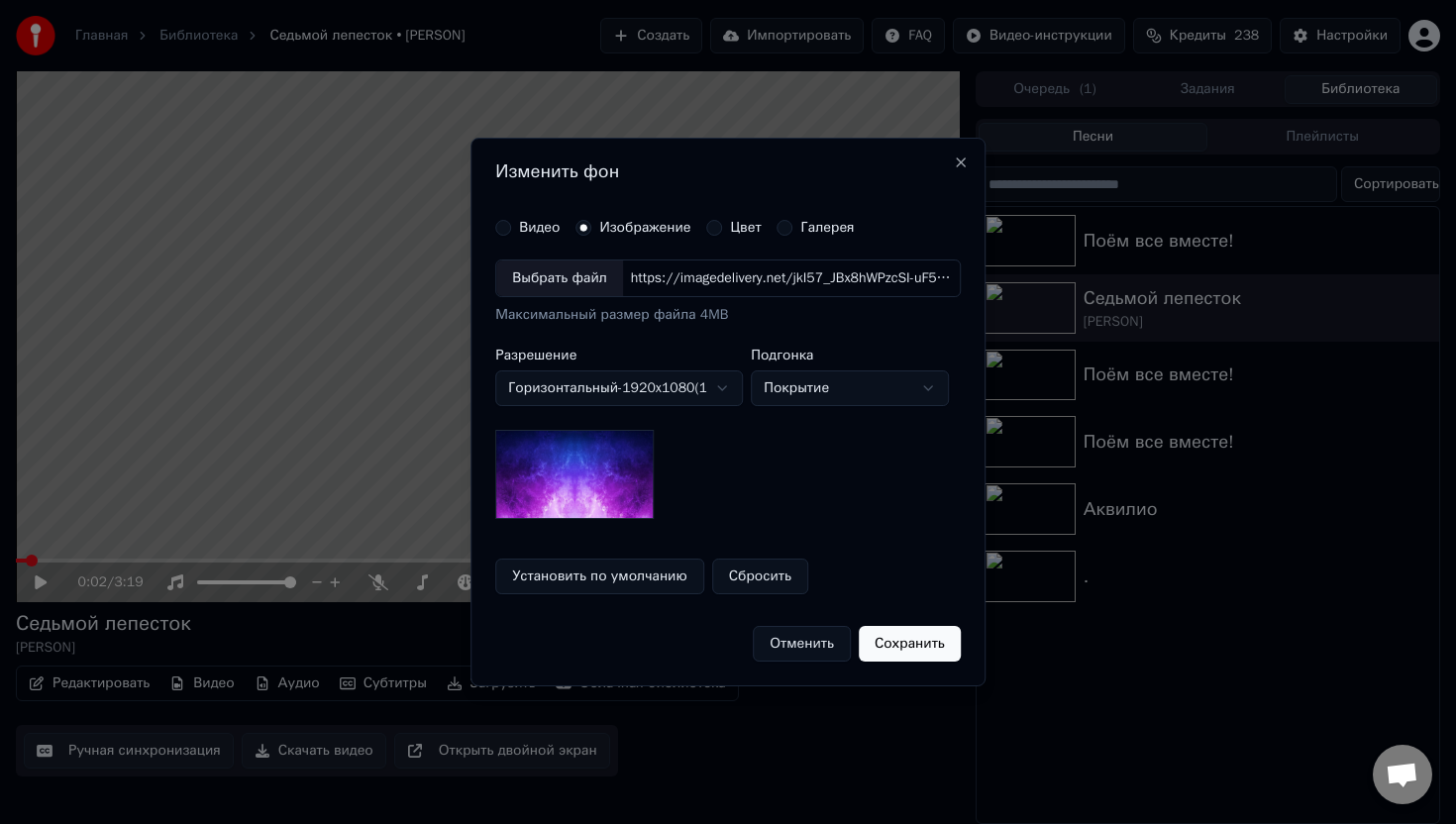 click on "Выбрать файл" at bounding box center [560, 278] 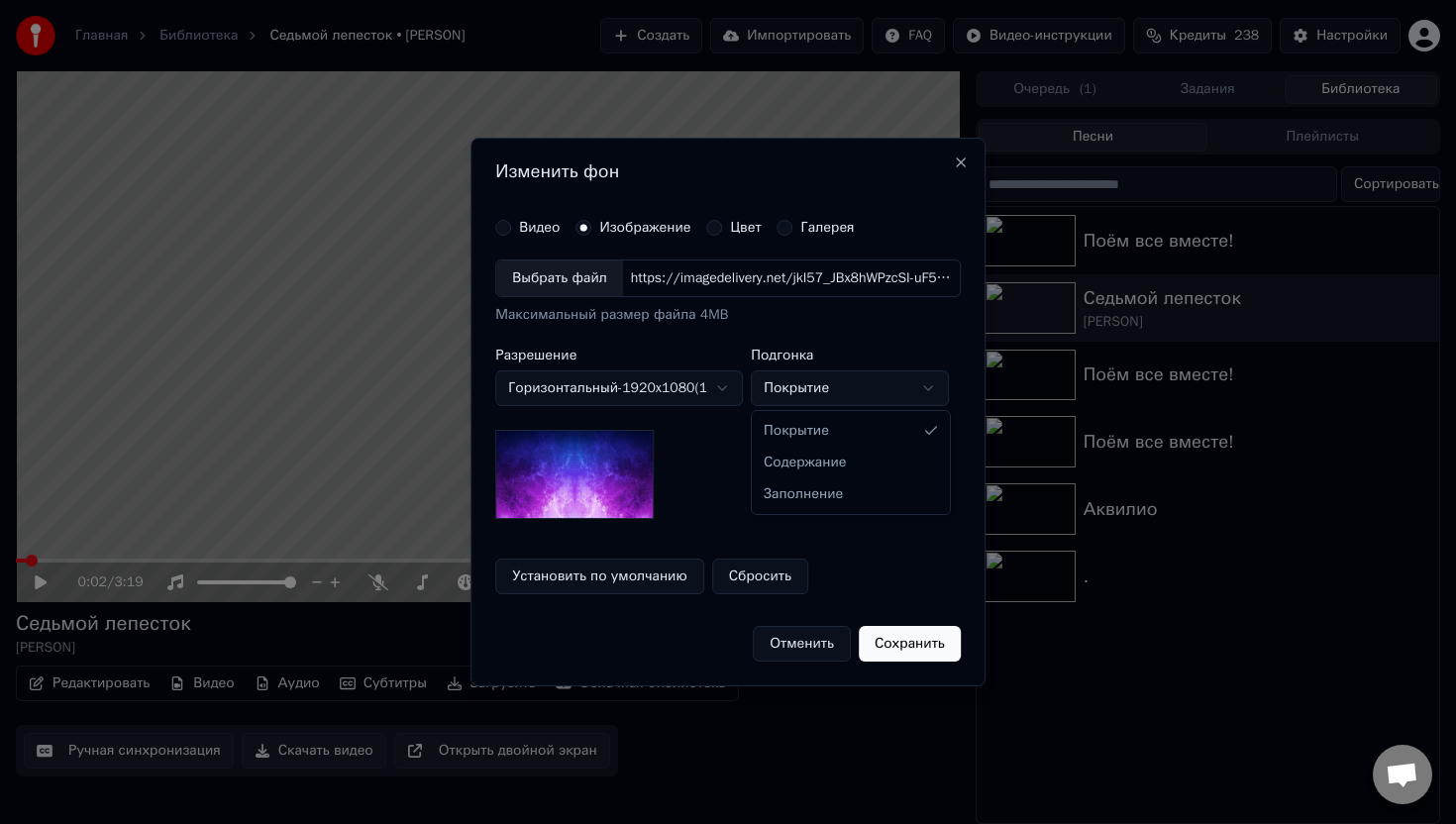click on "Главная Библиотека Седьмой лепесток • [PERSON] Создать Импортировать FAQ Видео-инструкции Кредиты 238 Настройки 0:02  /  3:19 Седьмой лепесток [PERSON] BPM 101 Тональность D#m Редактировать Видео Аудио Субтитры Загрузить Облачная библиотека Ручная синхронизация Скачать видео Открыть двойной экран Очередь ( 1 ) Задания Библиотека Песни Плейлисты Сортировать Поём все вместе! Седьмой лепесток [PERSON] Поём все вместе! Поём все вместе! Аквилио . Изменить фон Видео Изображение Цвет Галерея Выбрать файл Максимальный размер файла 4MB Разрешение  -  1920 x :" at bounding box center (728, 412) 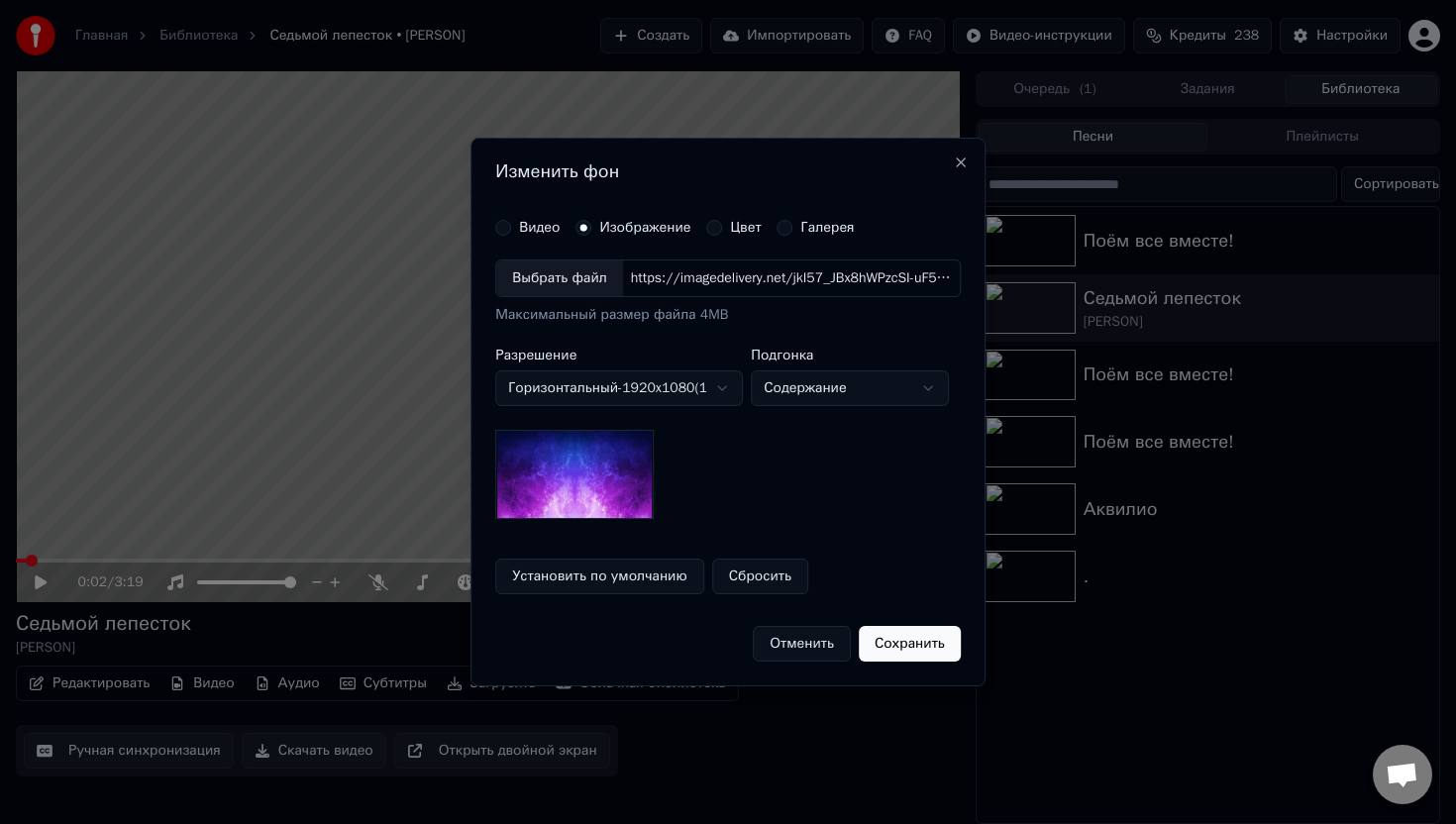 type 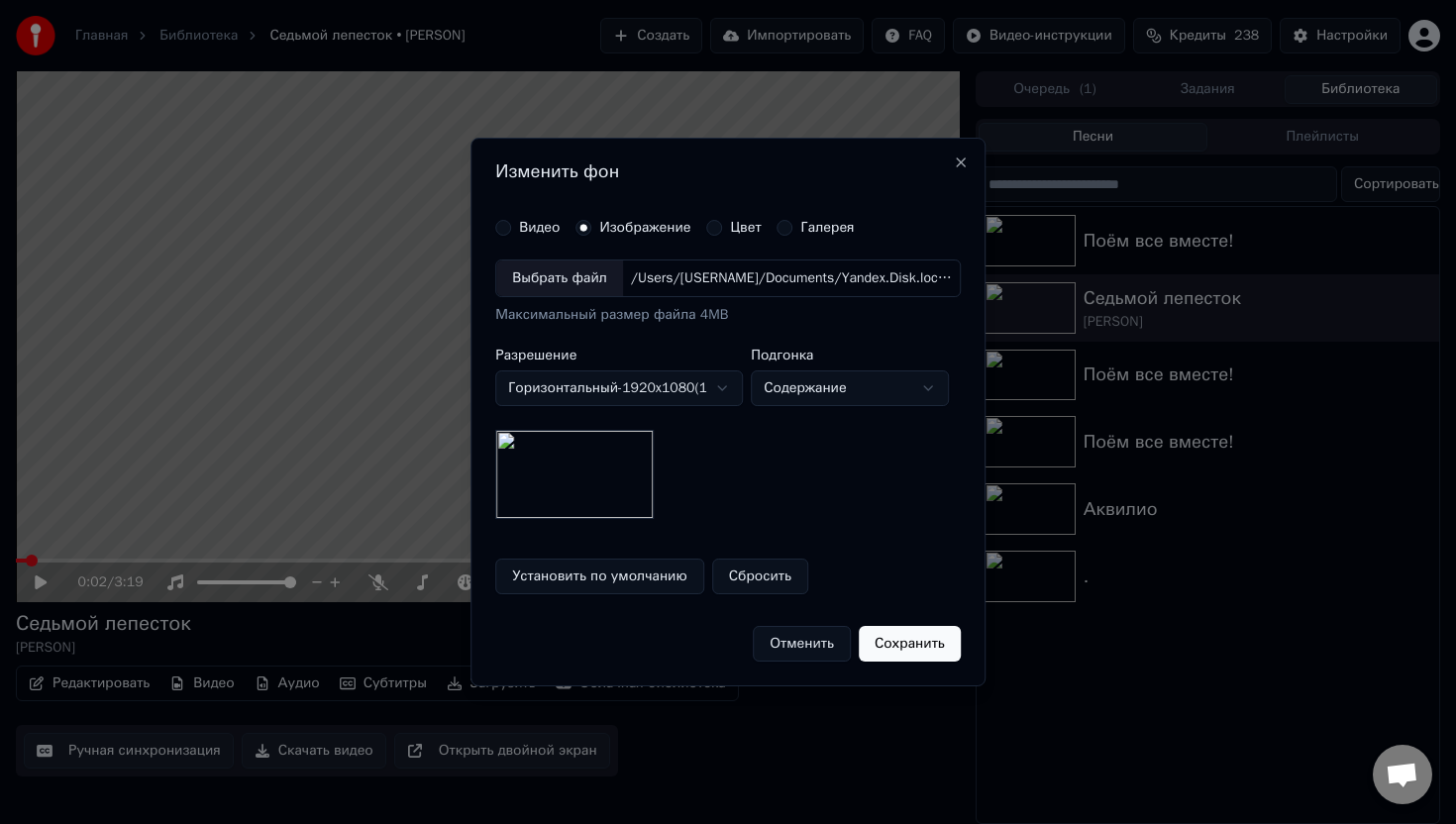click on "Сохранить" at bounding box center [909, 644] 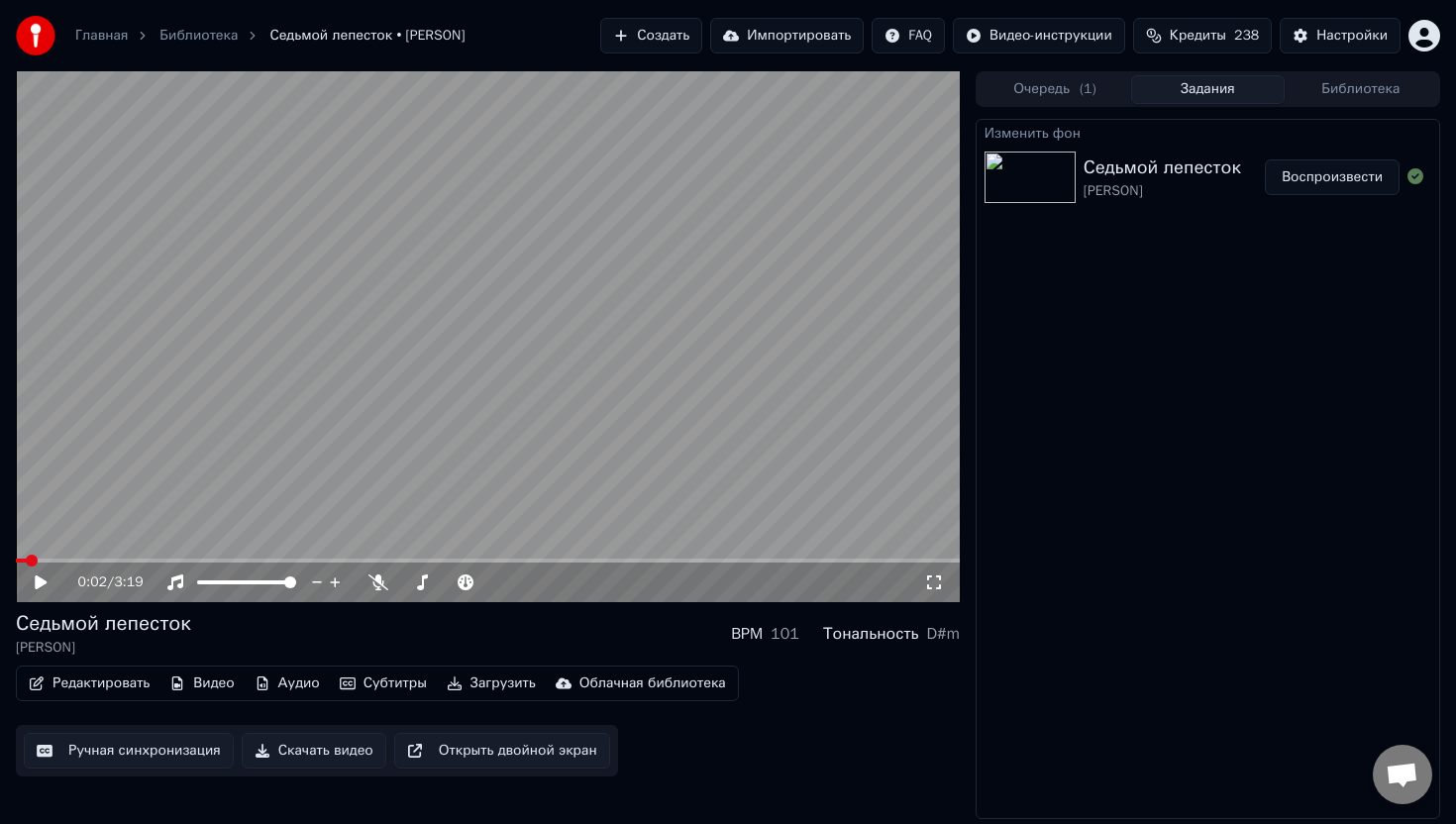 click on "Воспроизвести" at bounding box center [1332, 177] 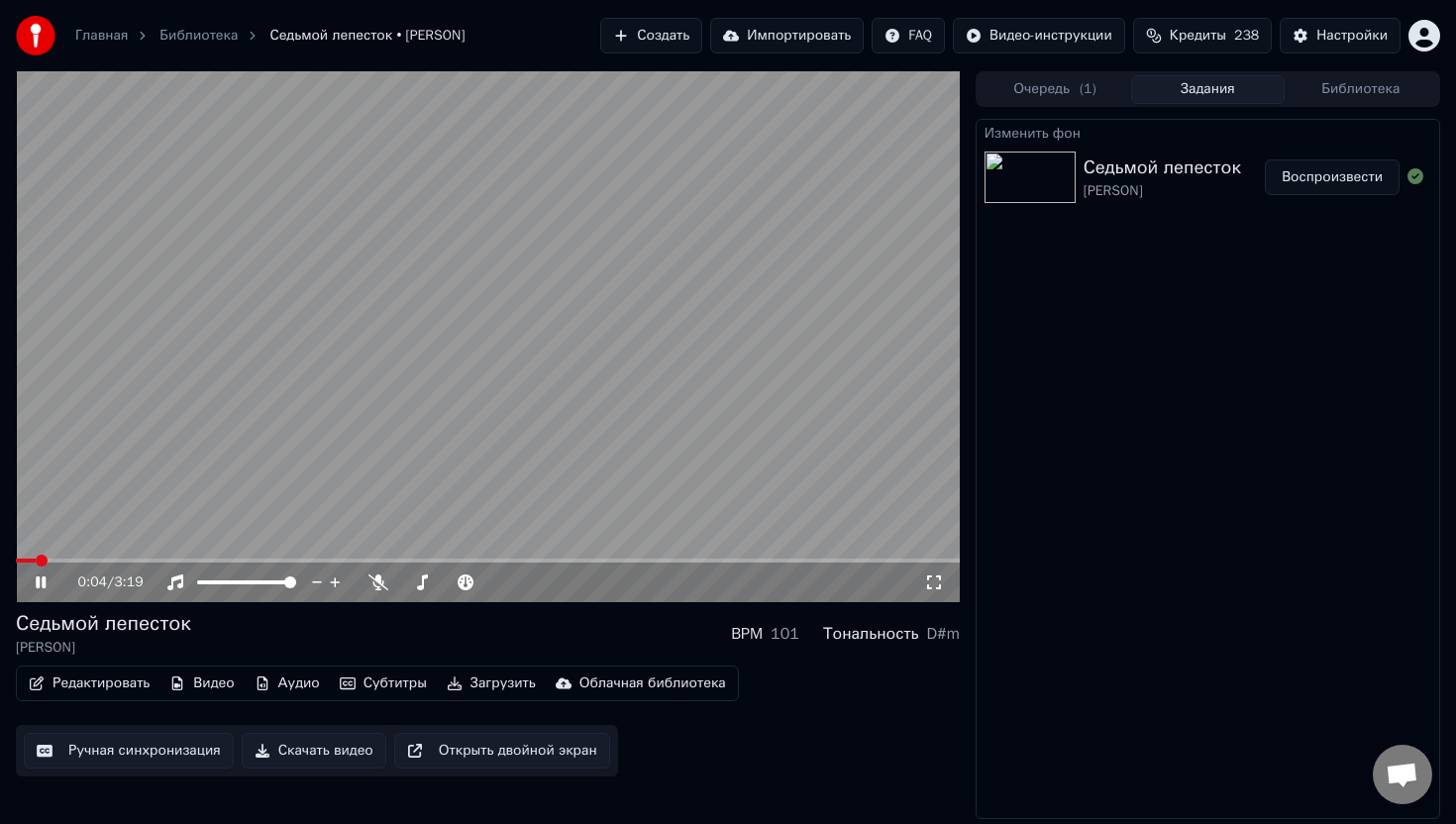 click on "Редактировать" at bounding box center [89, 683] 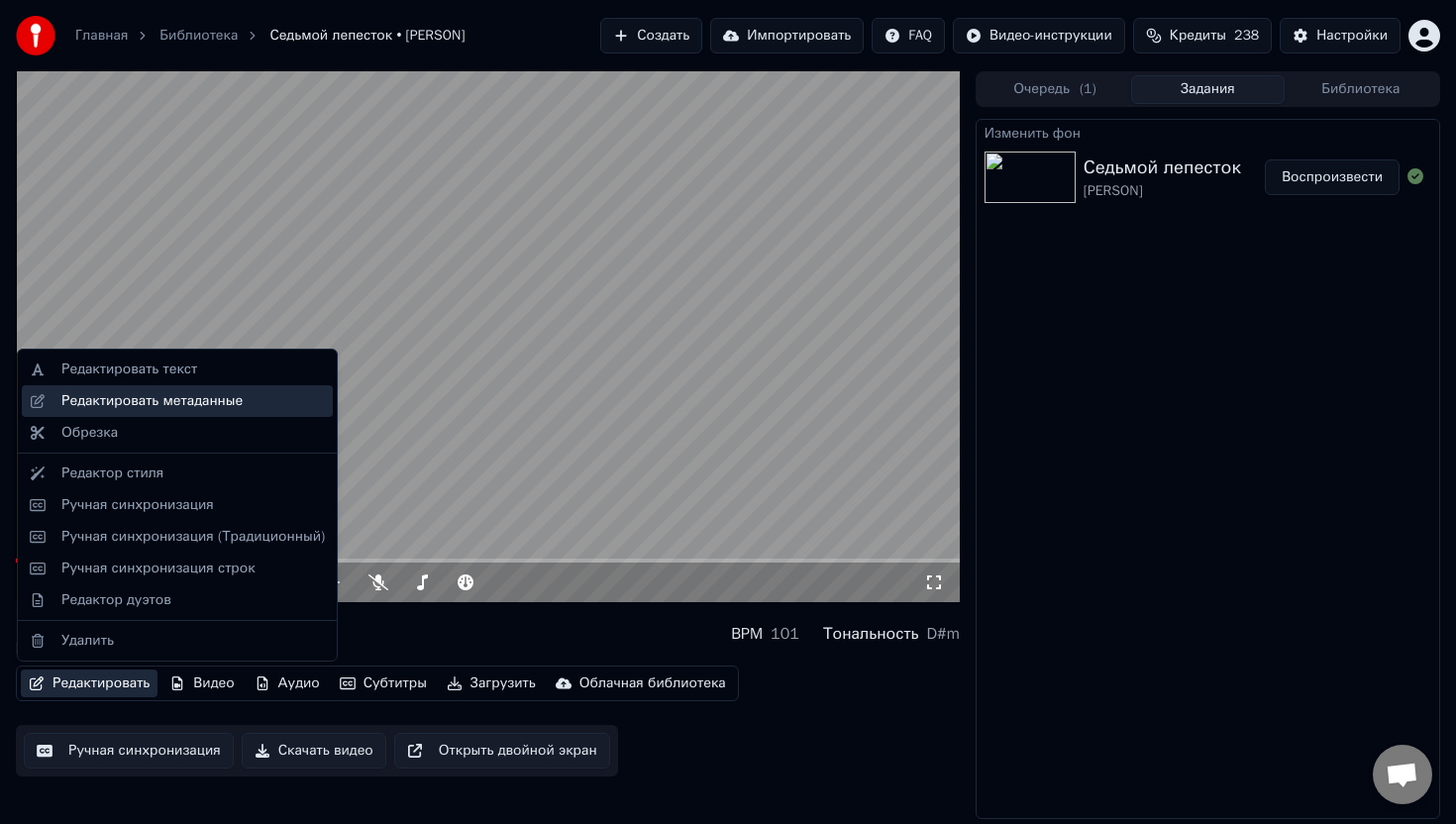 click on "Редактировать метаданные" at bounding box center (152, 401) 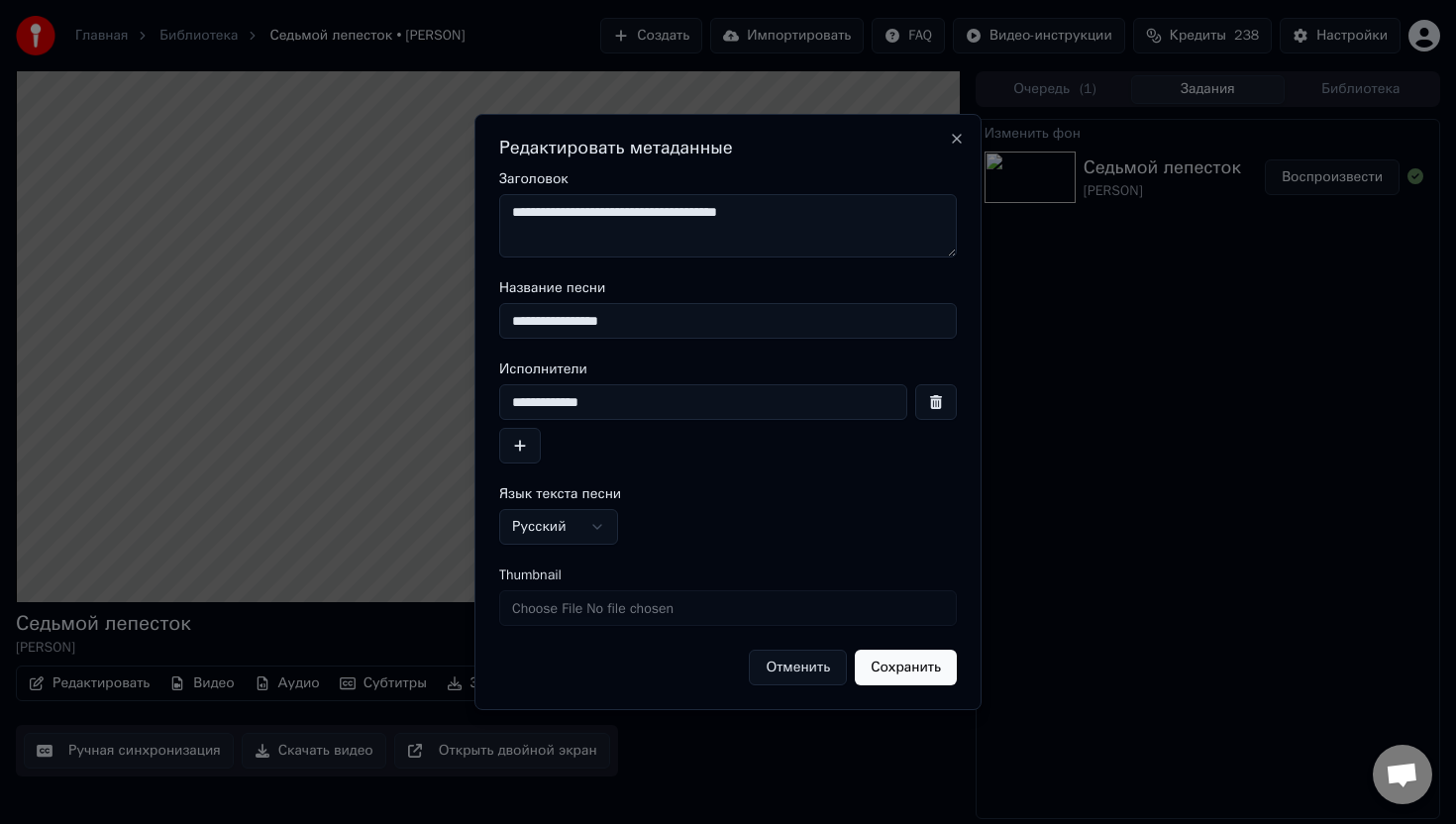 drag, startPoint x: 832, startPoint y: 218, endPoint x: 457, endPoint y: 221, distance: 375.012 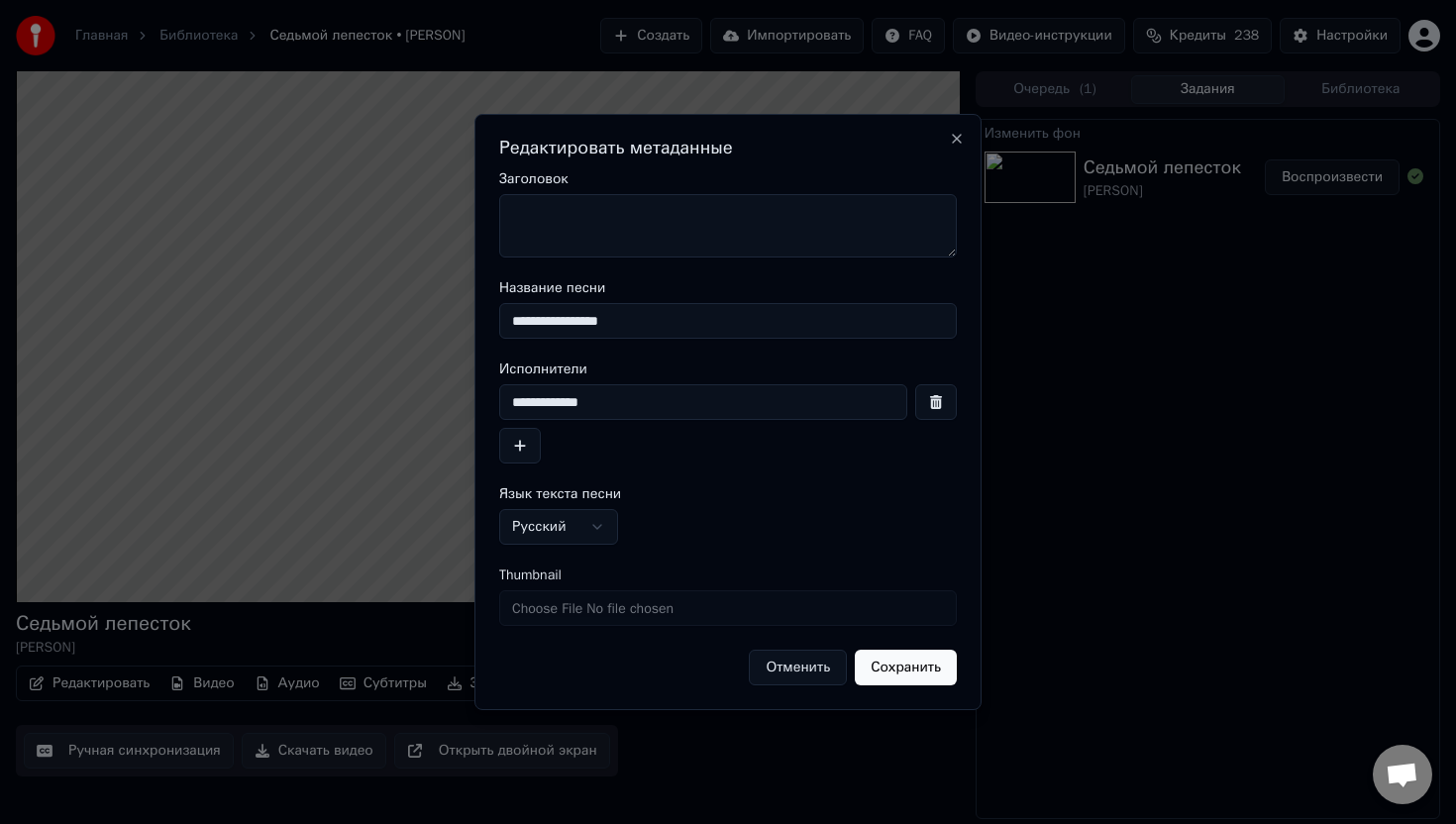type 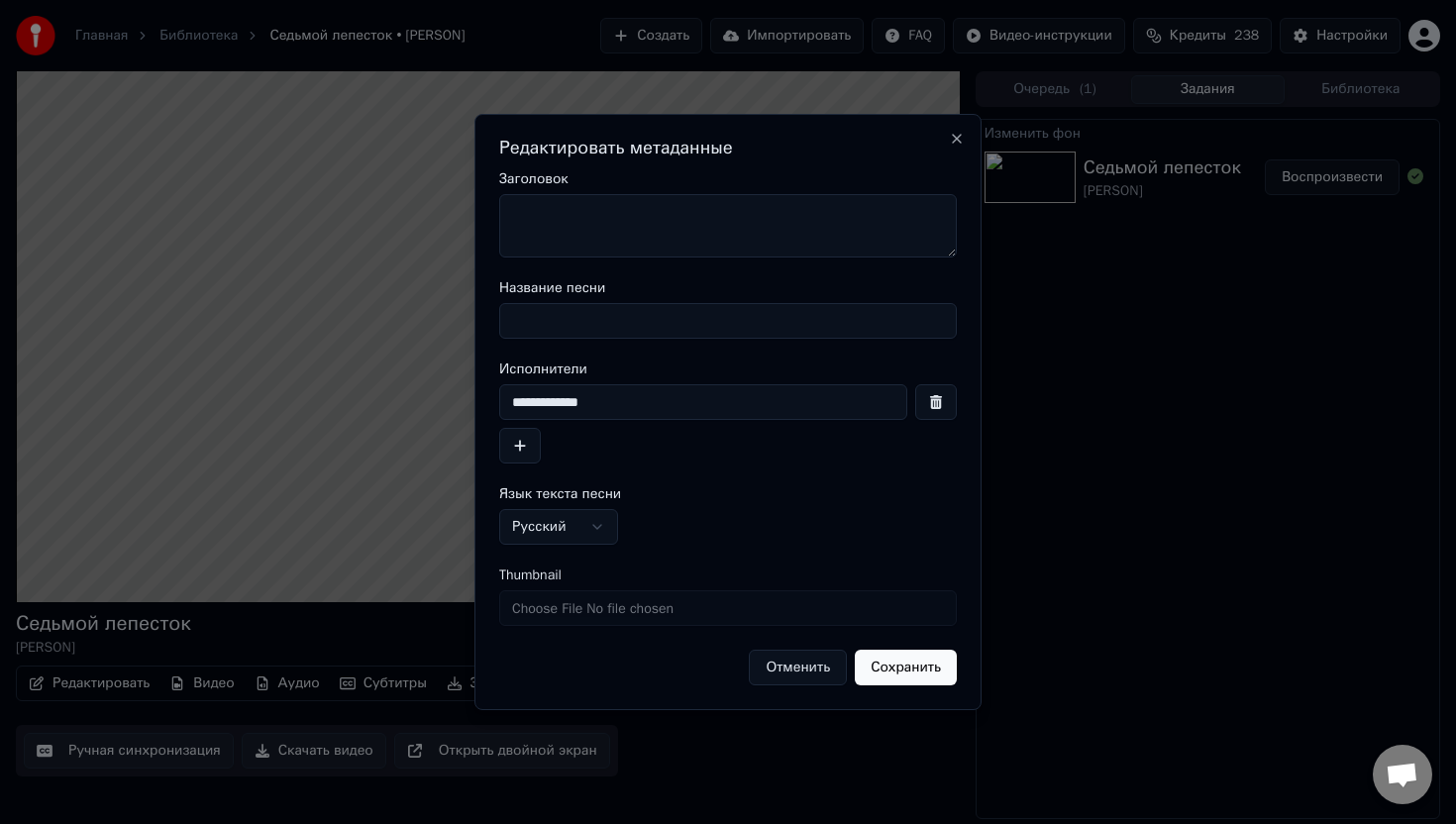 type 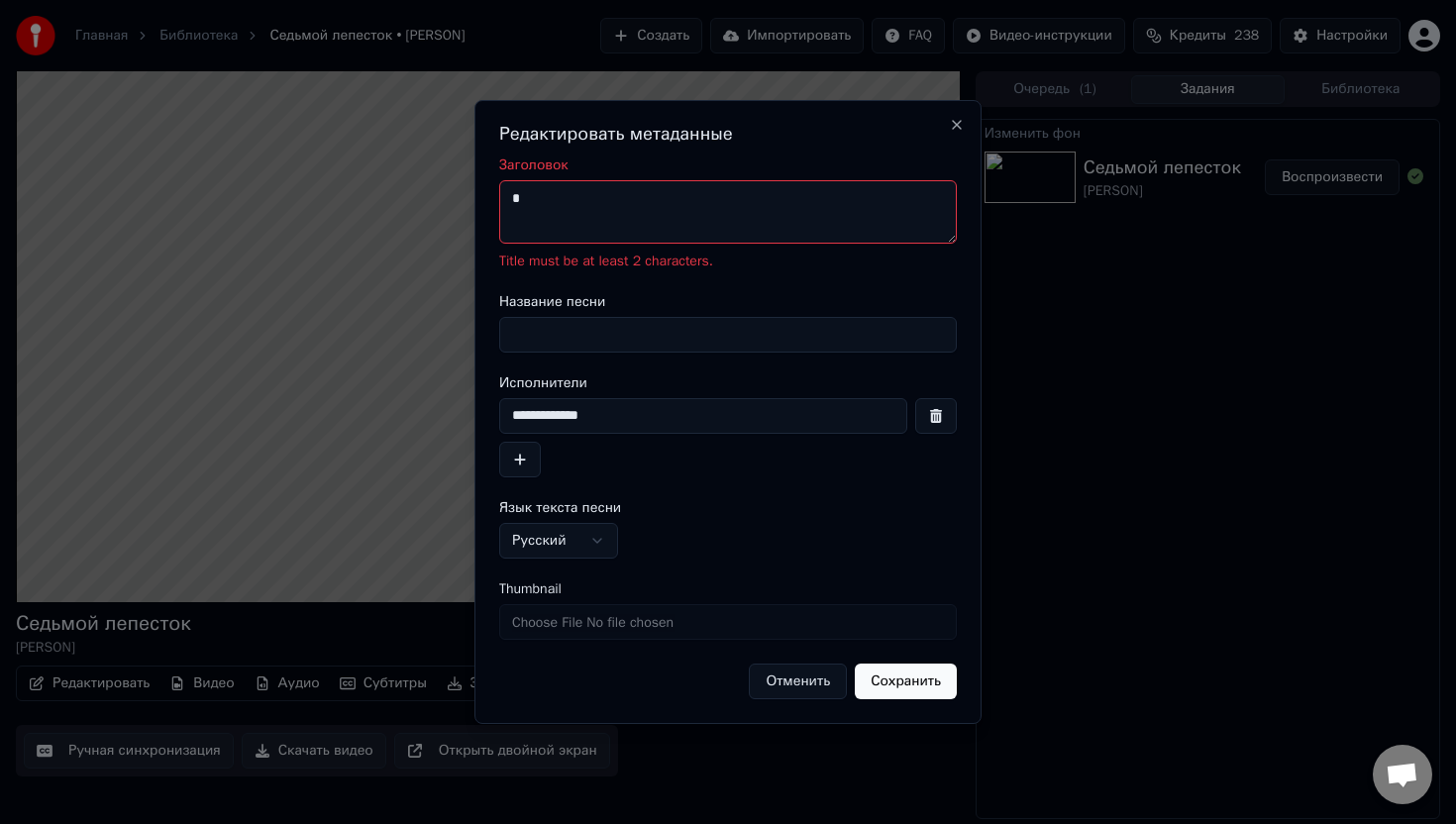 type on "*" 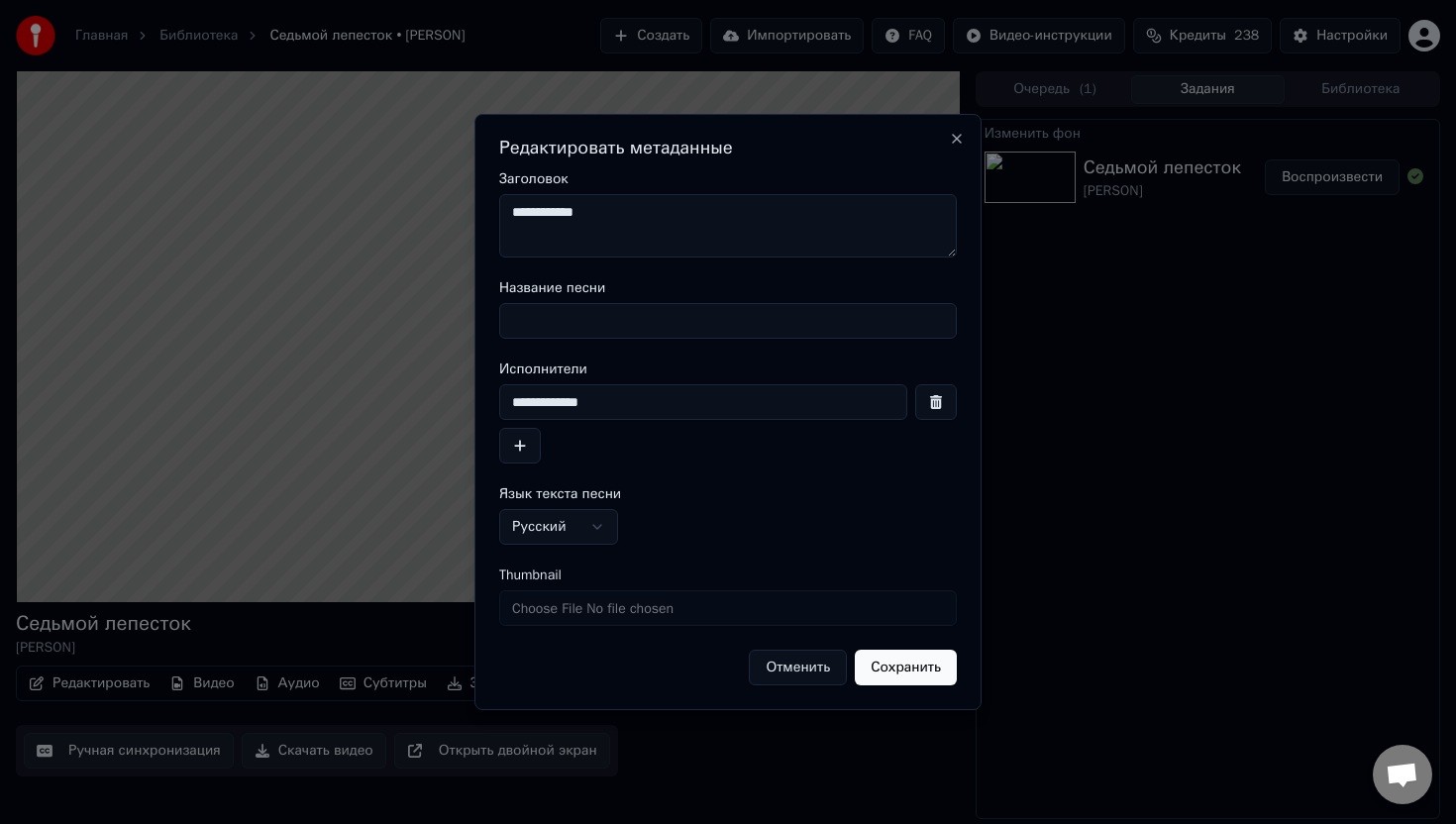 type on "**********" 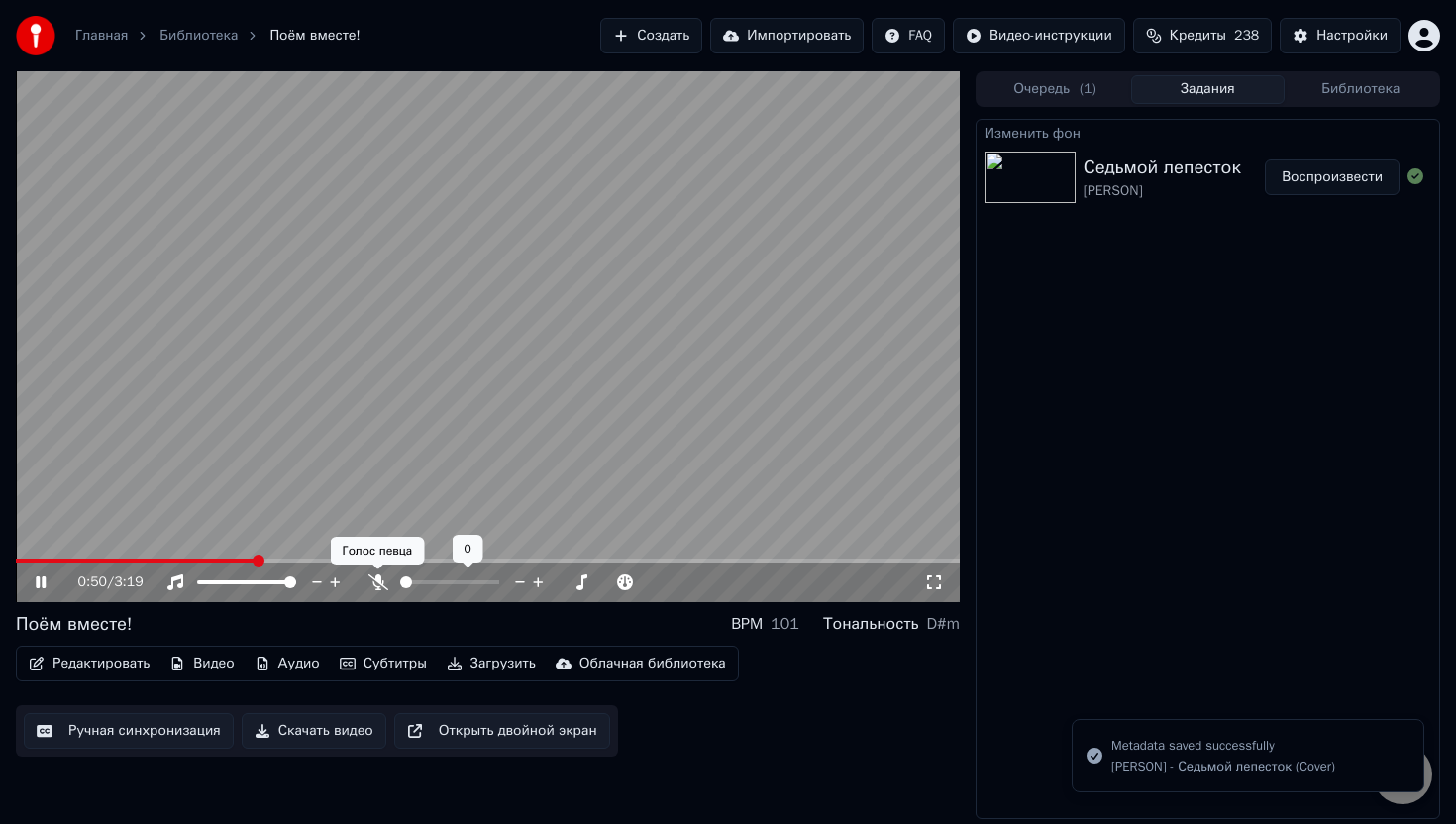 click at bounding box center [468, 582] 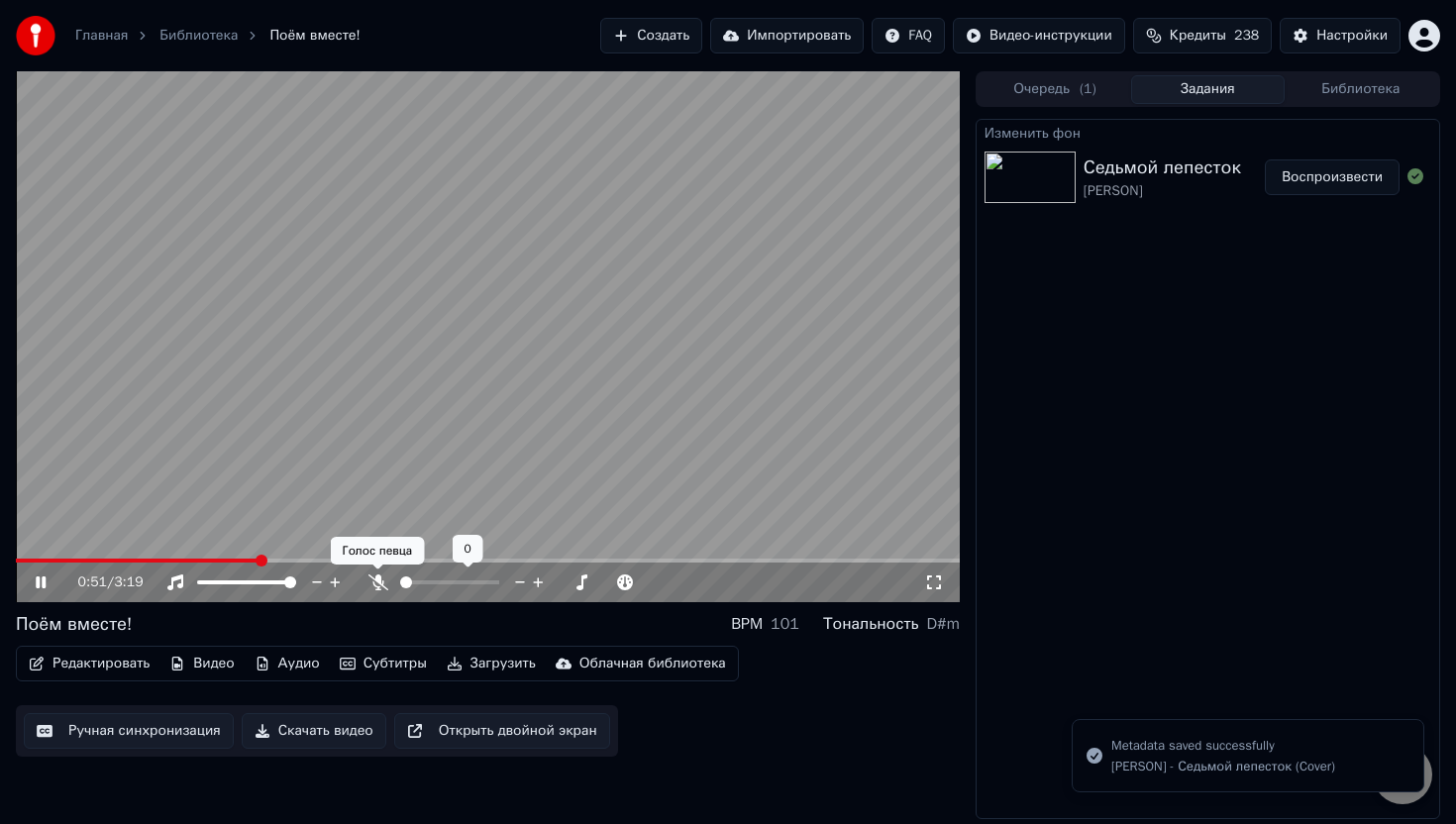 click 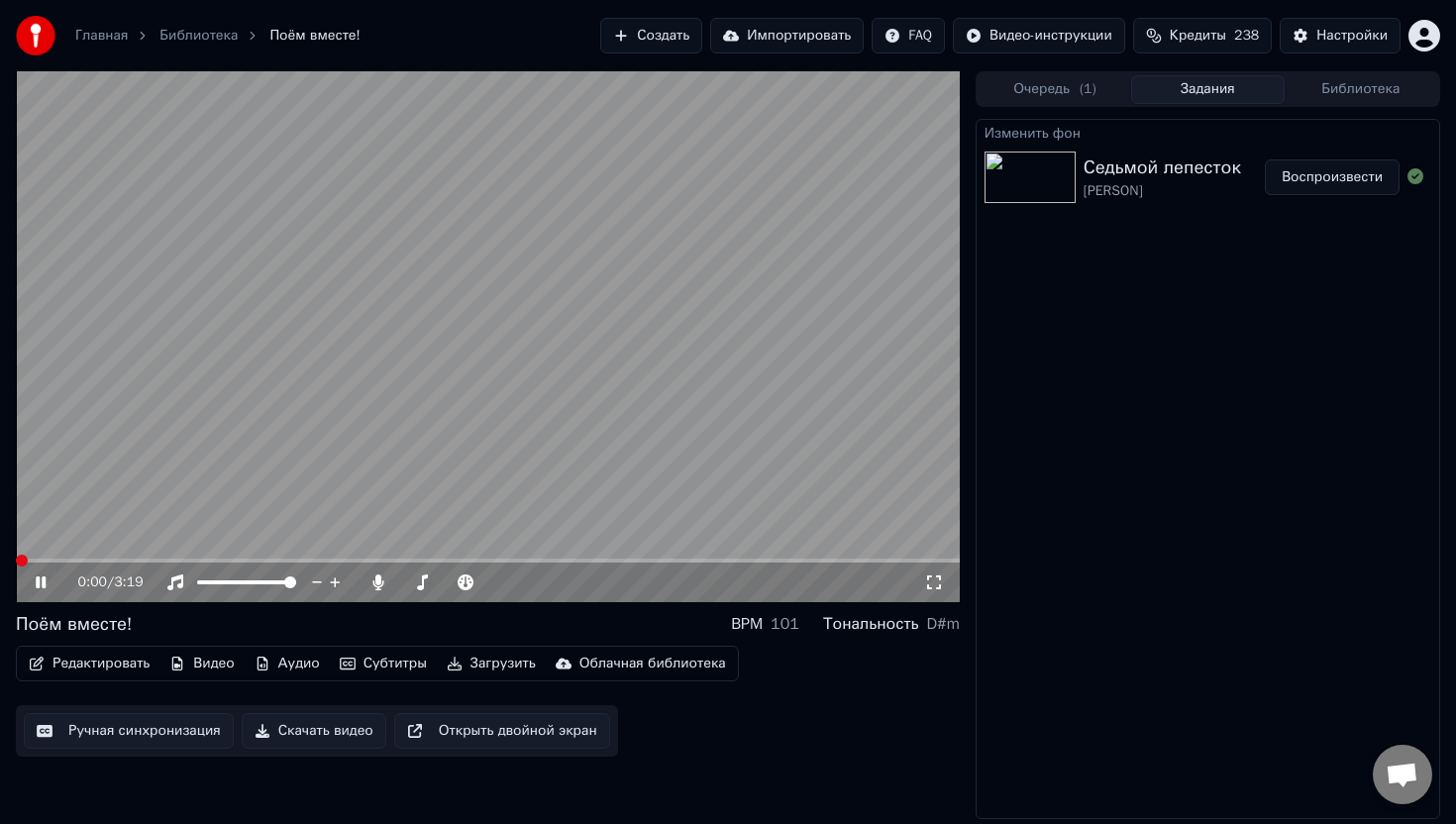 click on "0:00  /  3:19 Поём вместе! BPM 101 Тональность D#m Редактировать Видео Аудио Субтитры Загрузить Облачная библиотека Ручная синхронизация Скачать видео Открыть двойной экран Очередь ( 1 ) Задания Библиотека Изменить фон Седьмой лепесток [PERSON] Воспроизвести" at bounding box center (728, 445) 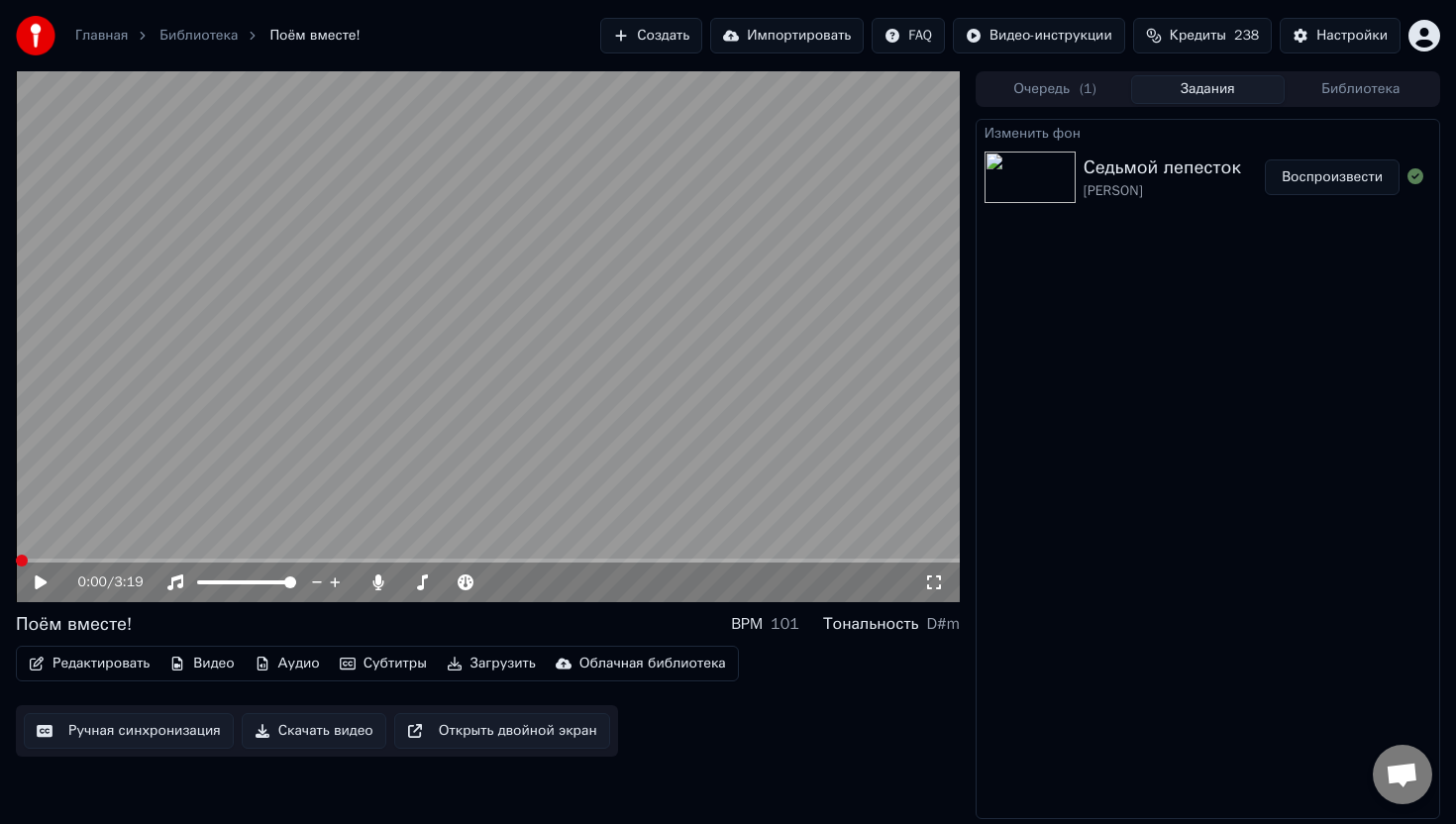 click 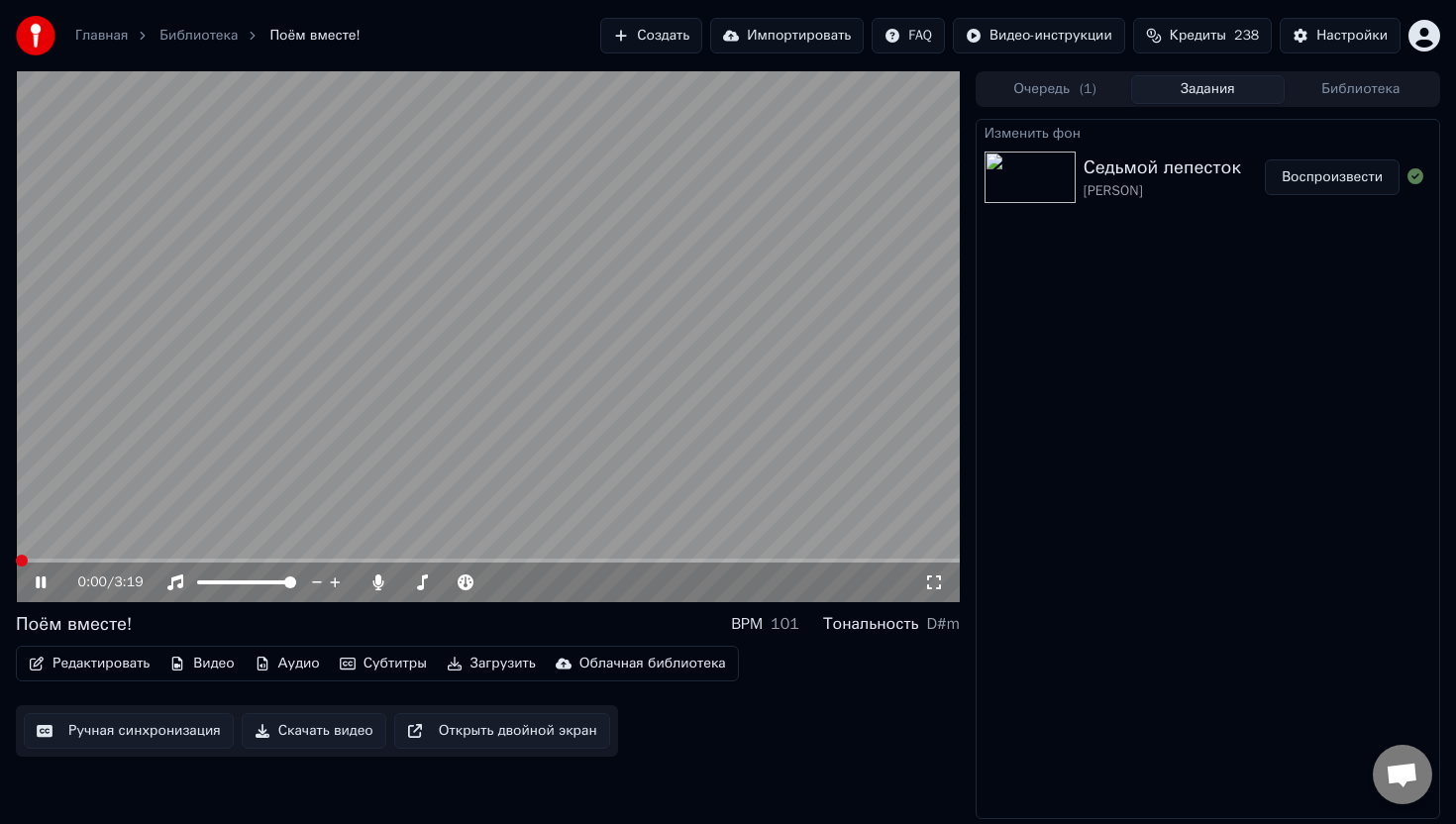 click at bounding box center [22, 561] 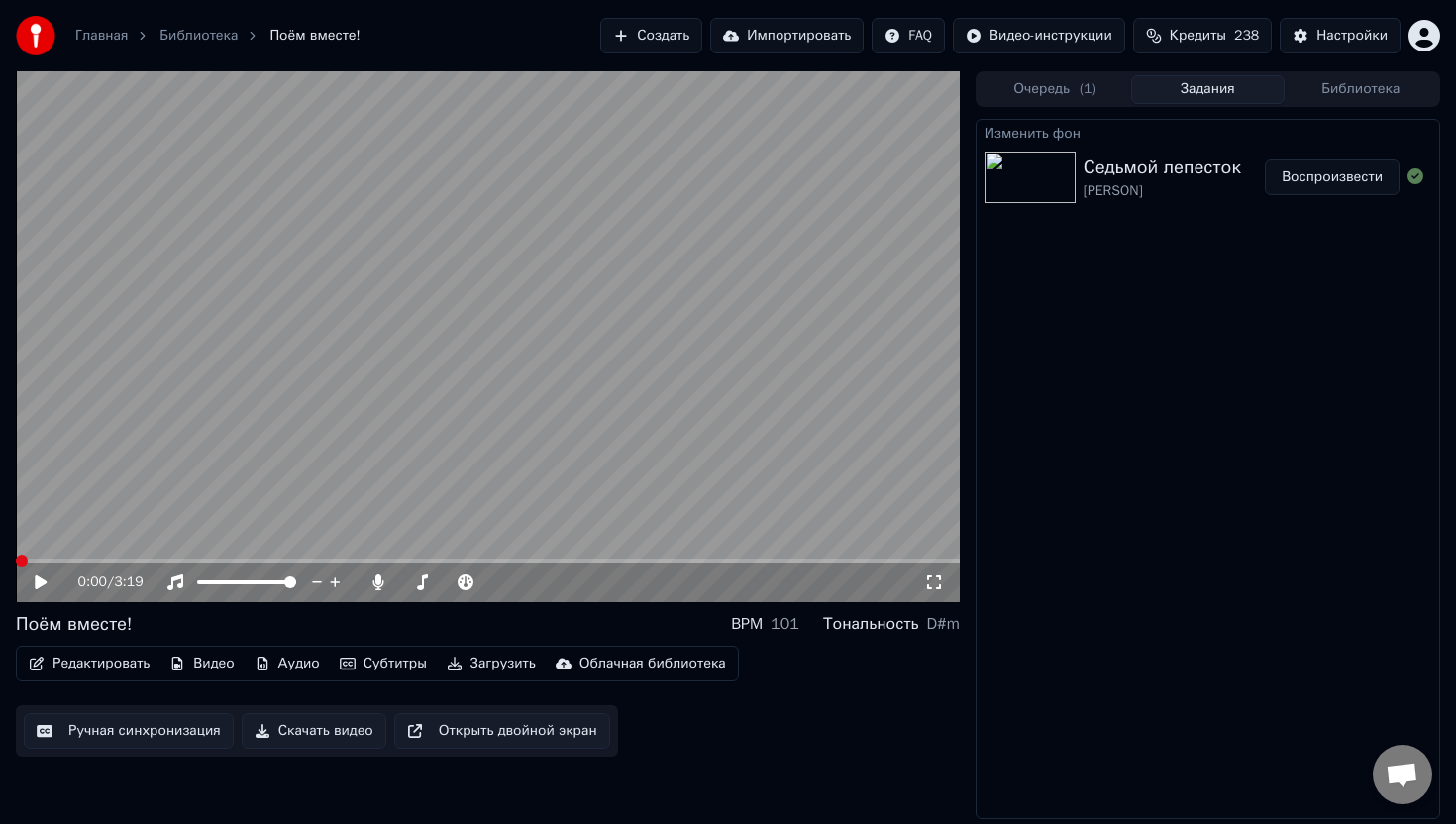 click 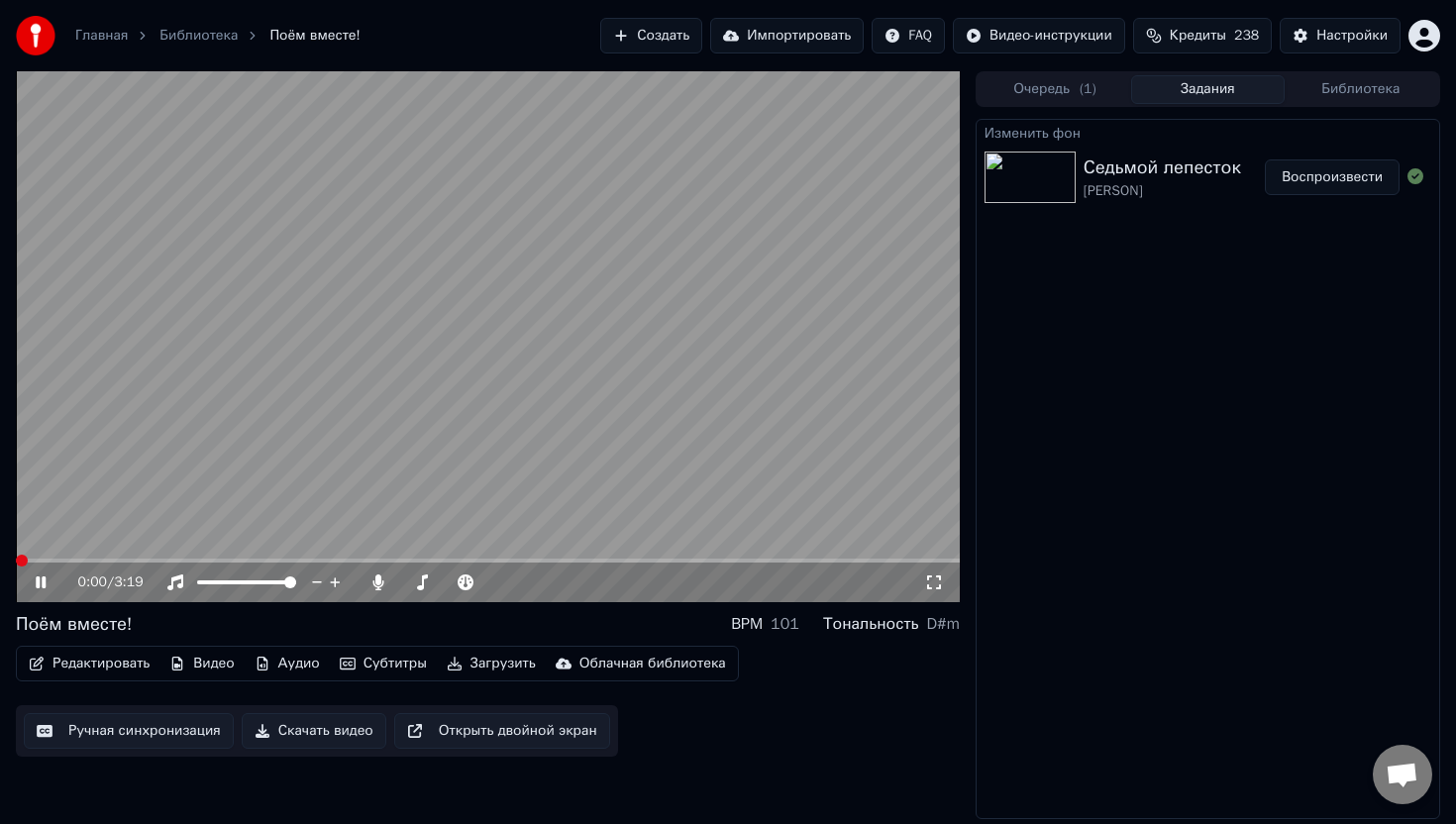 click 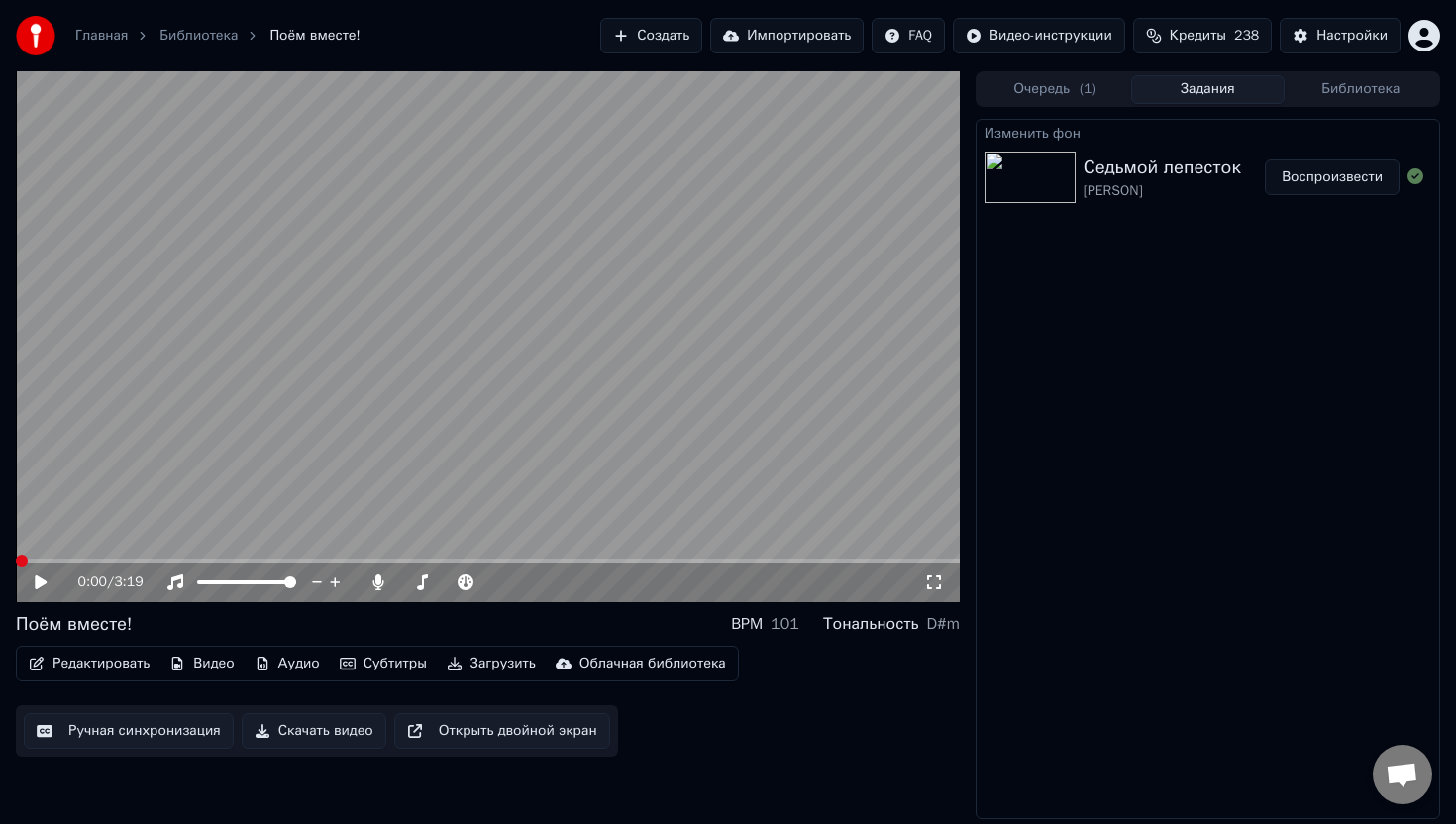 click at bounding box center [487, 561] 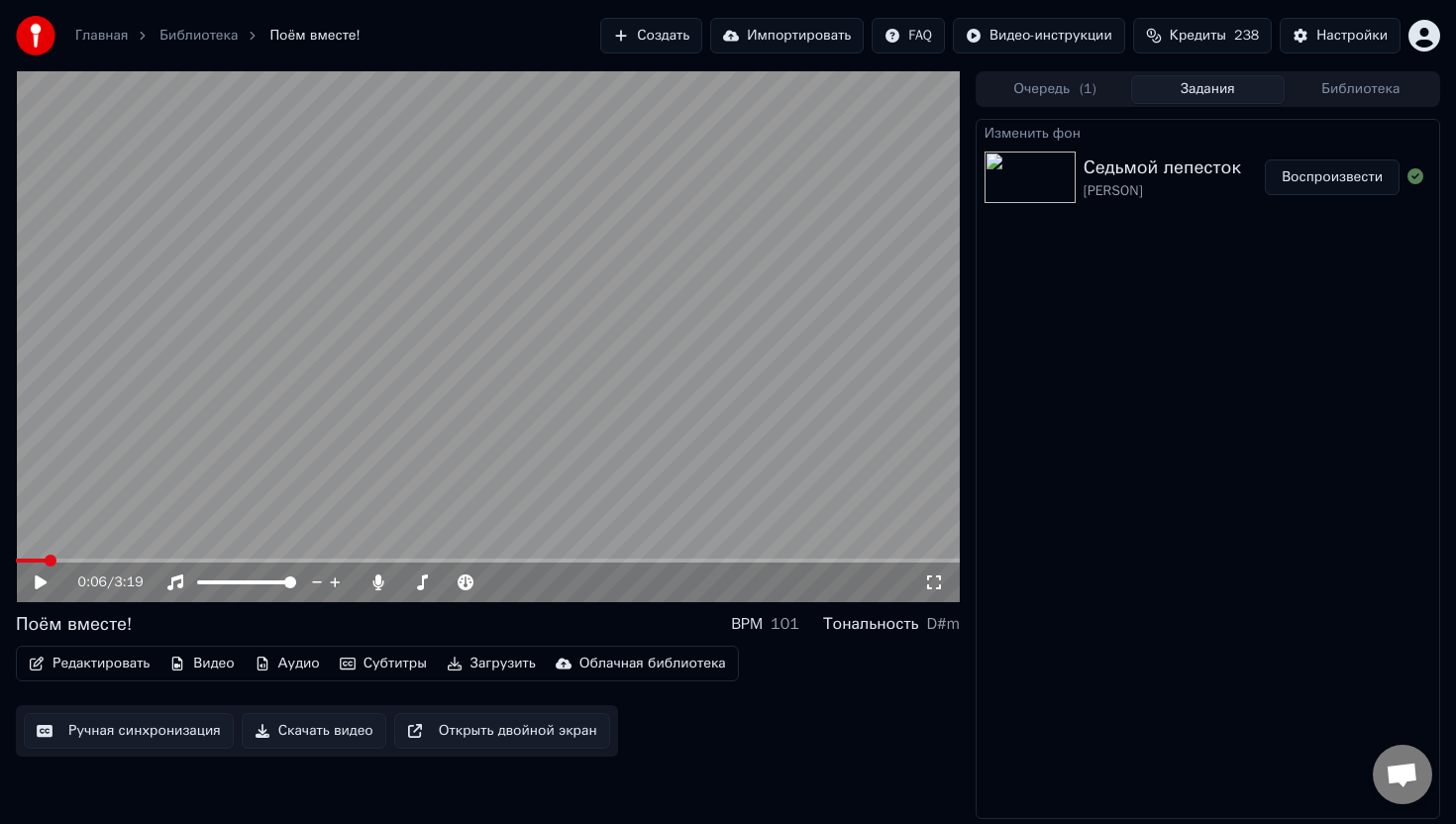 click on "Редактировать" at bounding box center [89, 664] 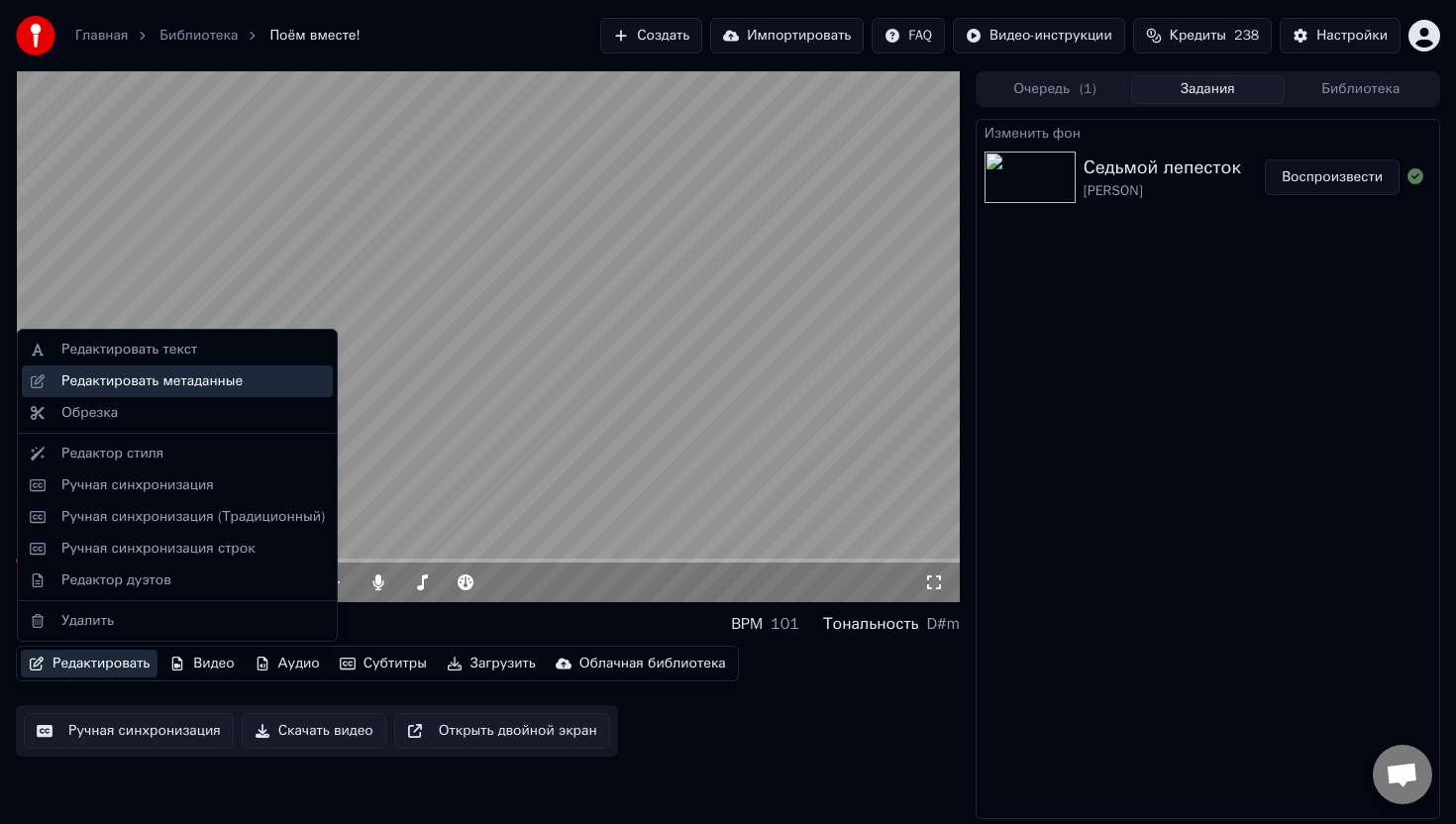 click on "Редактировать метаданные" at bounding box center [152, 381] 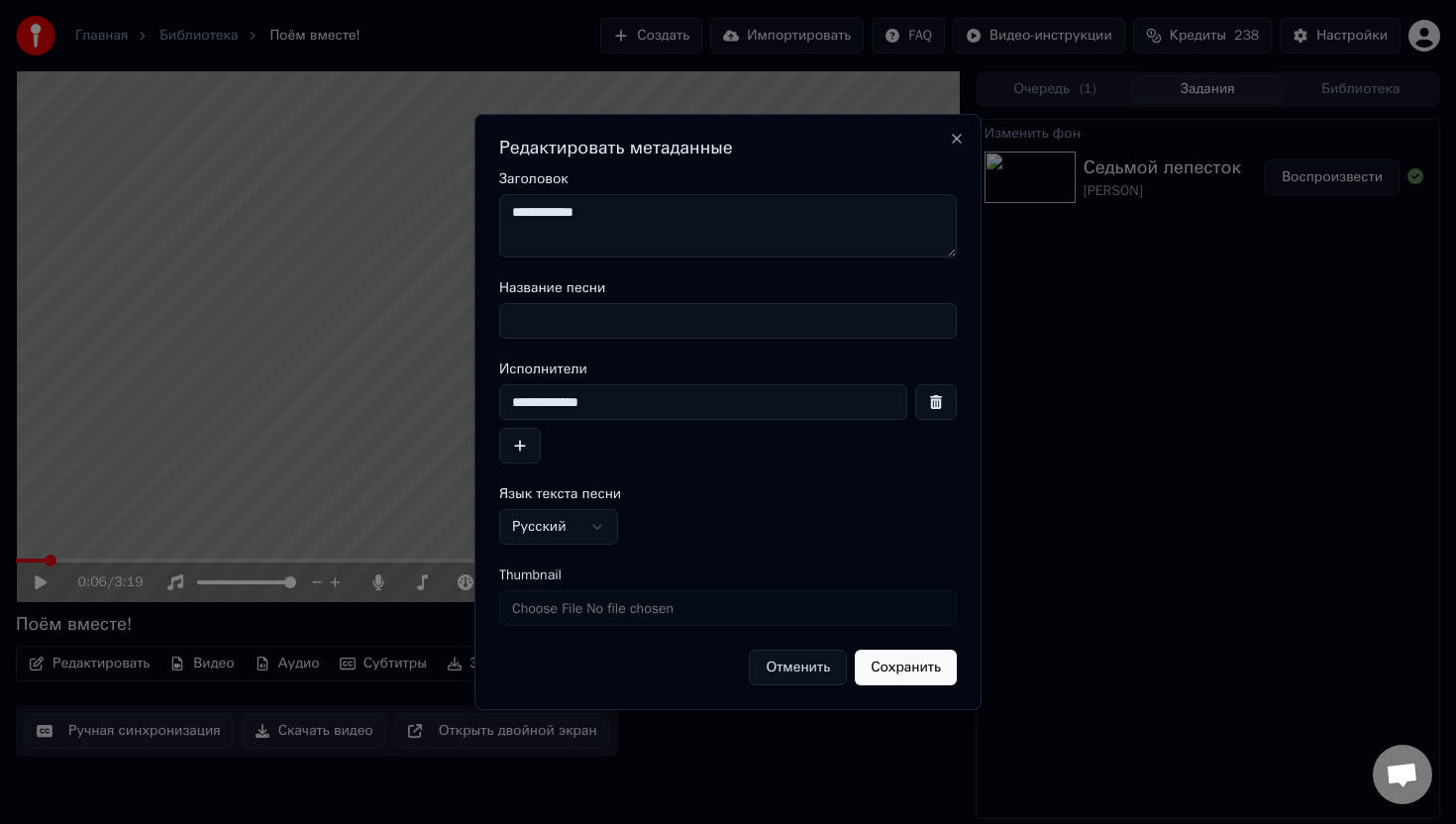 click on "**********" at bounding box center [703, 402] 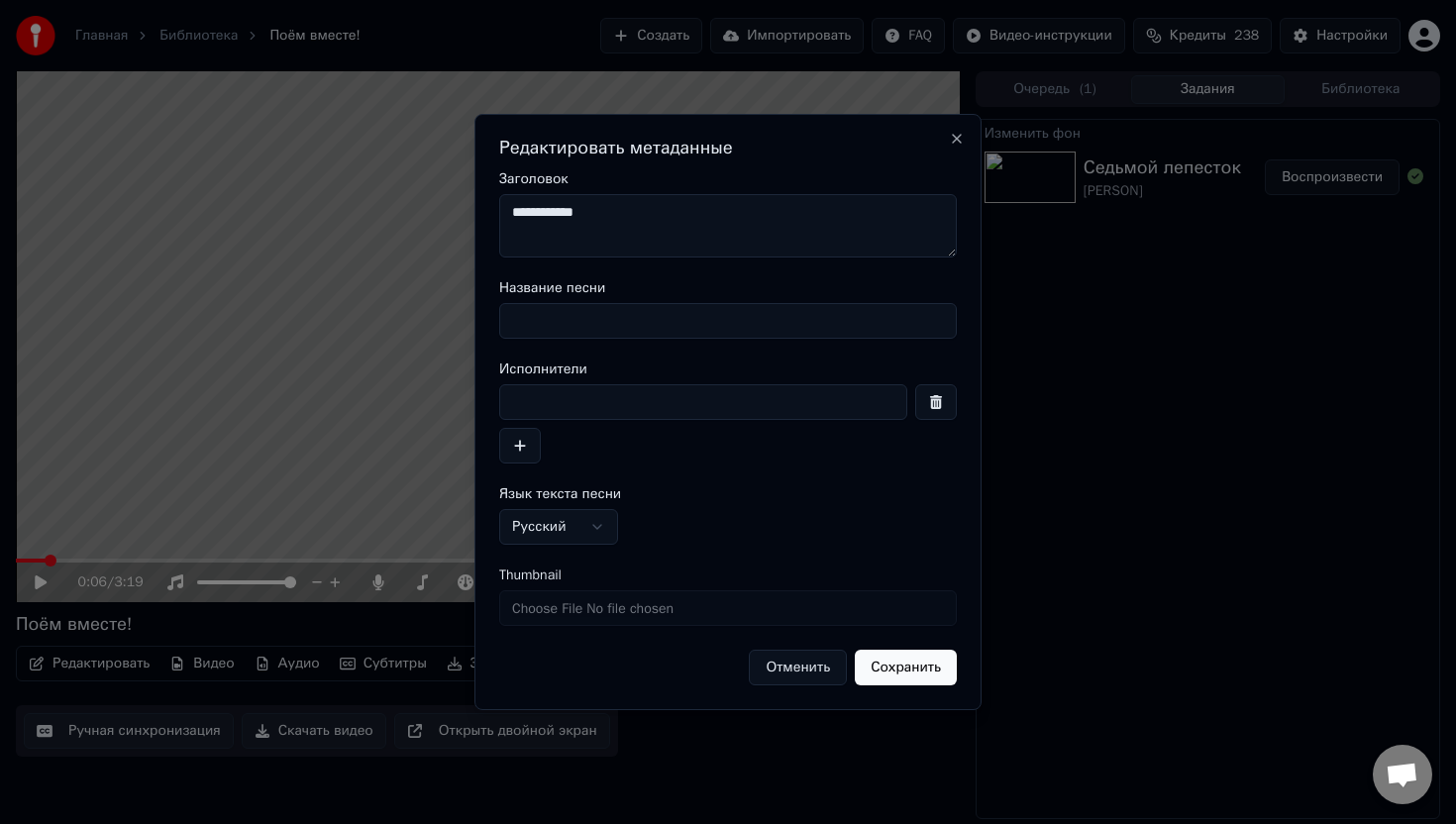 type 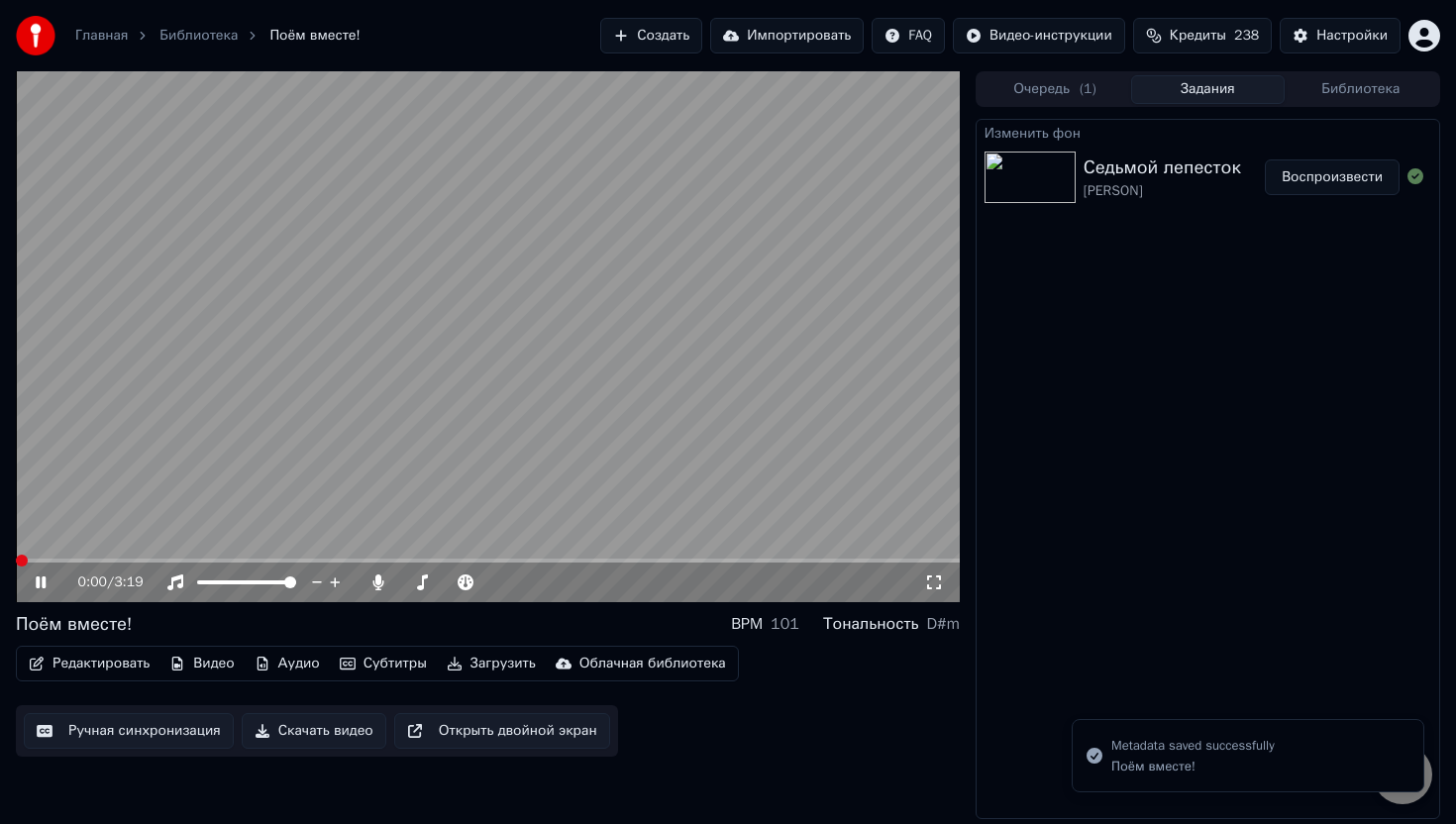 click at bounding box center [22, 561] 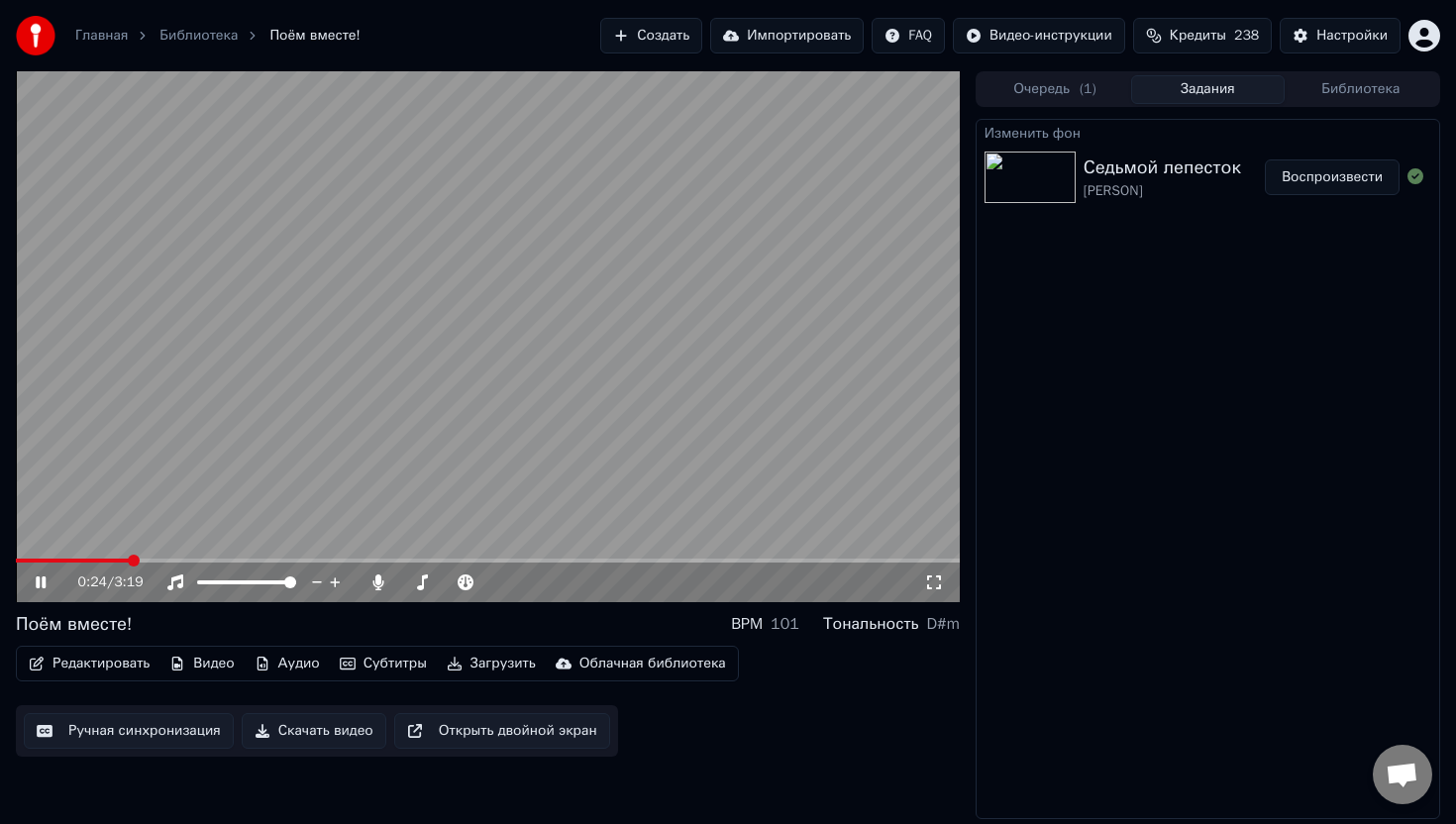 click 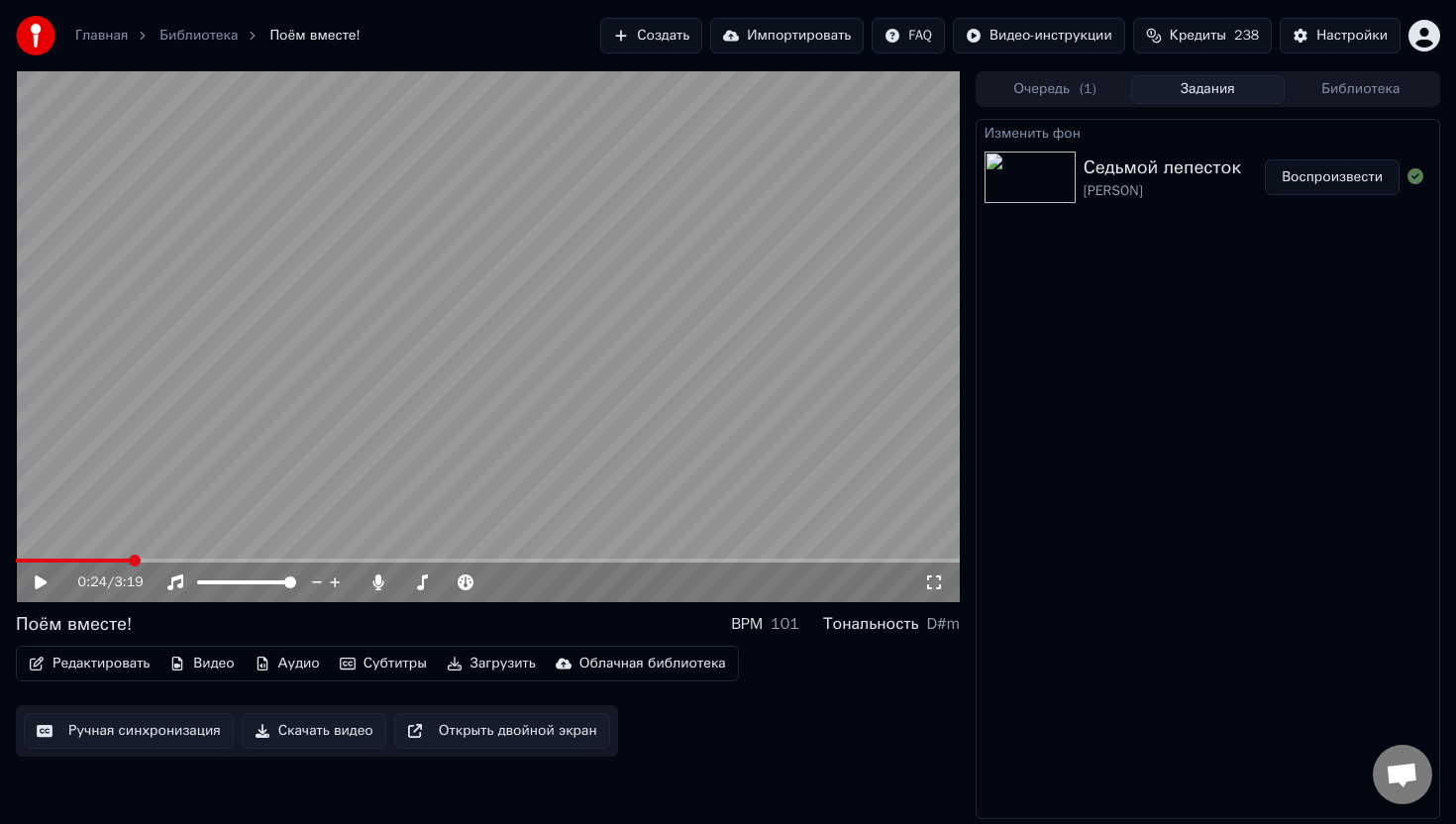 click on "Загрузить" at bounding box center [491, 664] 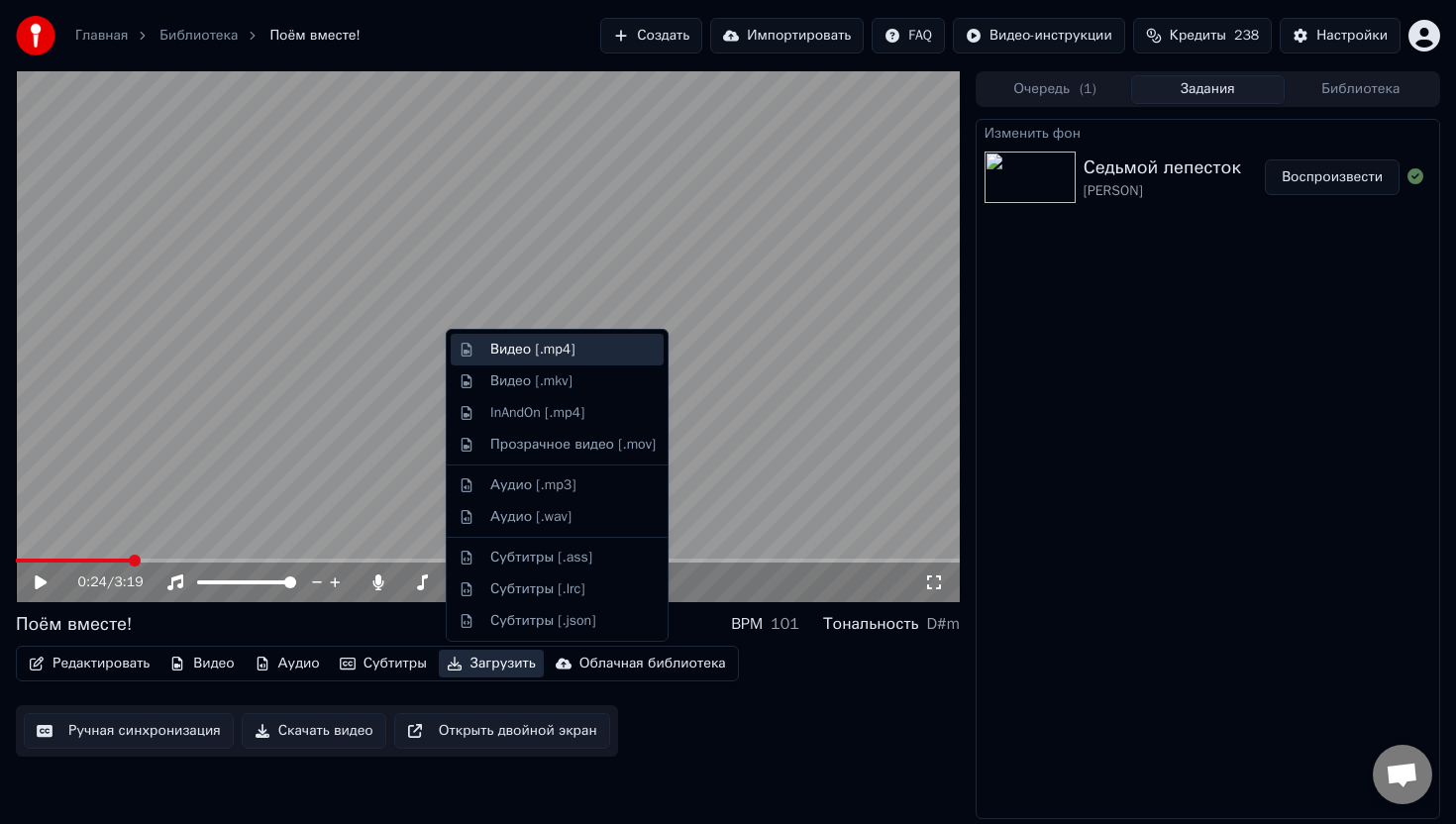 click on "Видео [.mp4]" at bounding box center [532, 350] 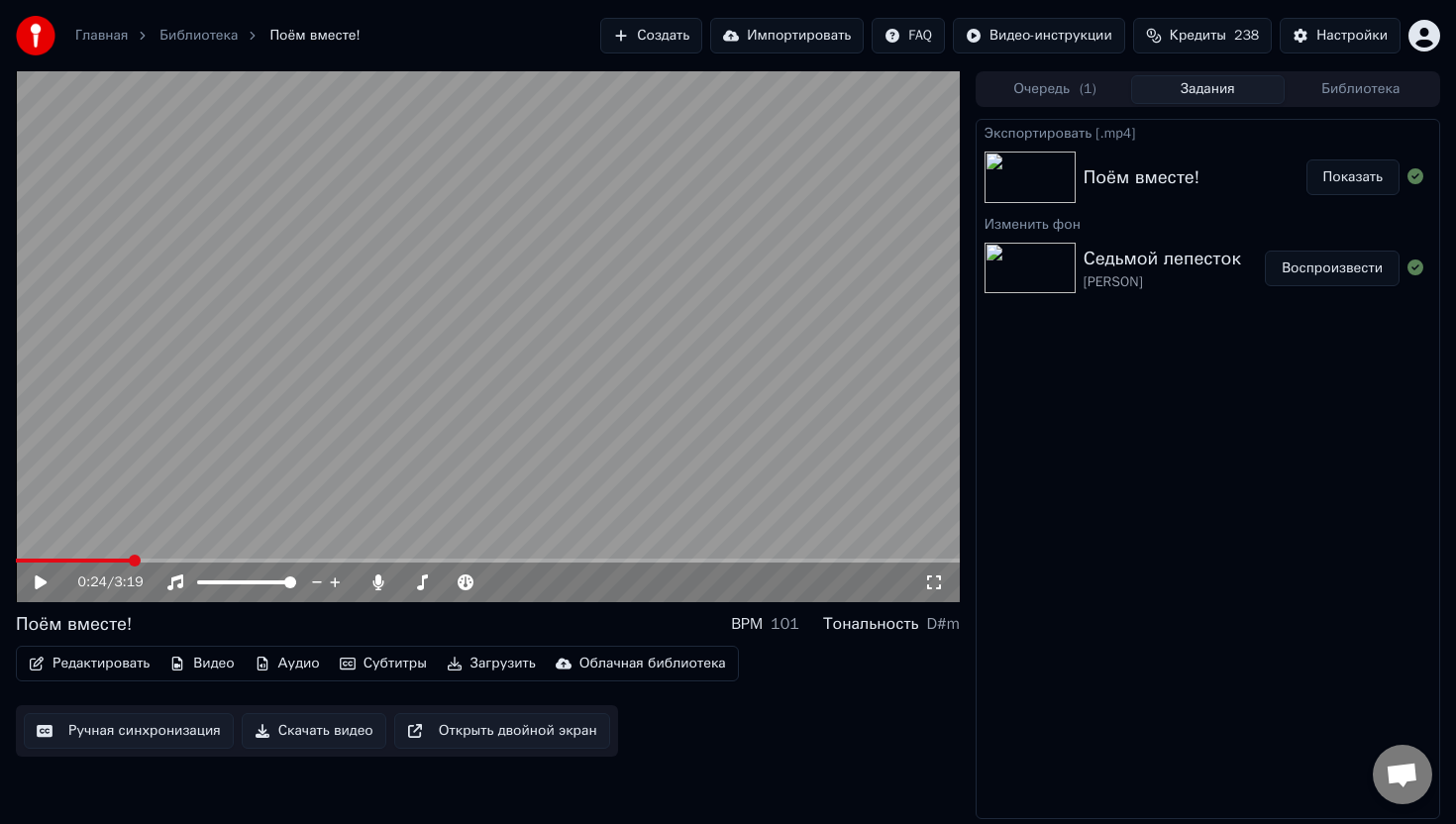 click at bounding box center [487, 337] 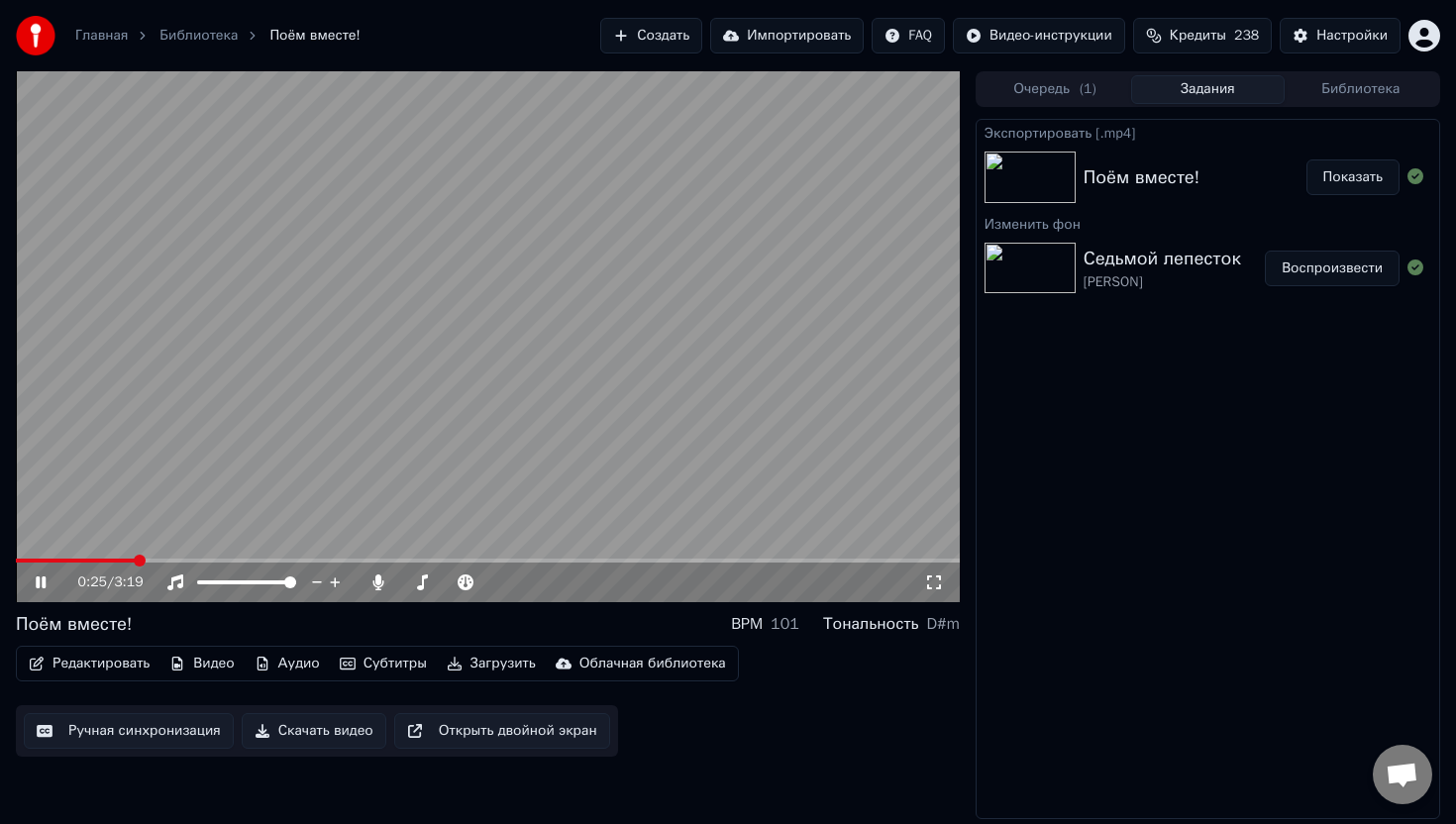 click at bounding box center [487, 337] 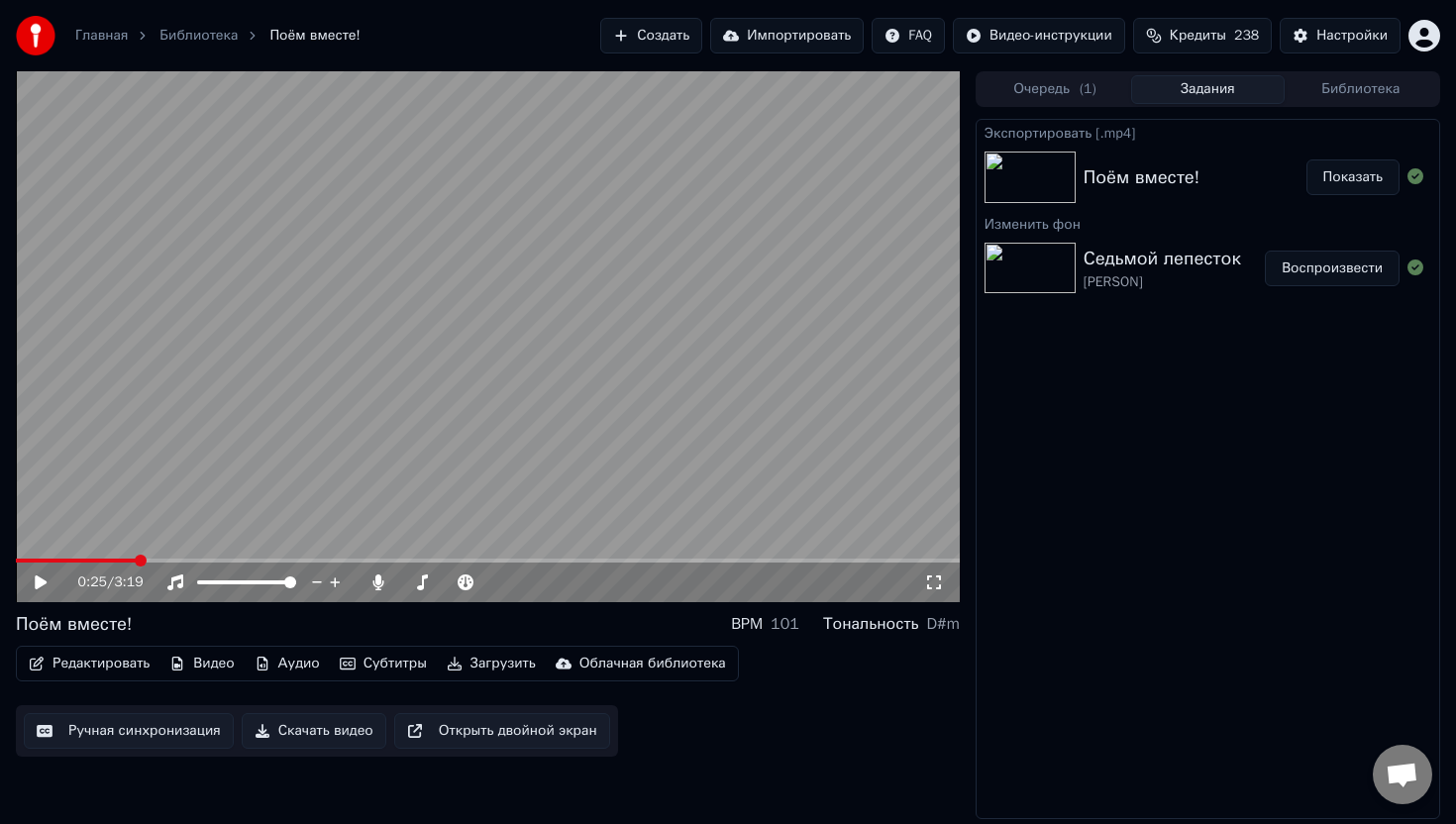 click on "Показать" at bounding box center (1353, 177) 